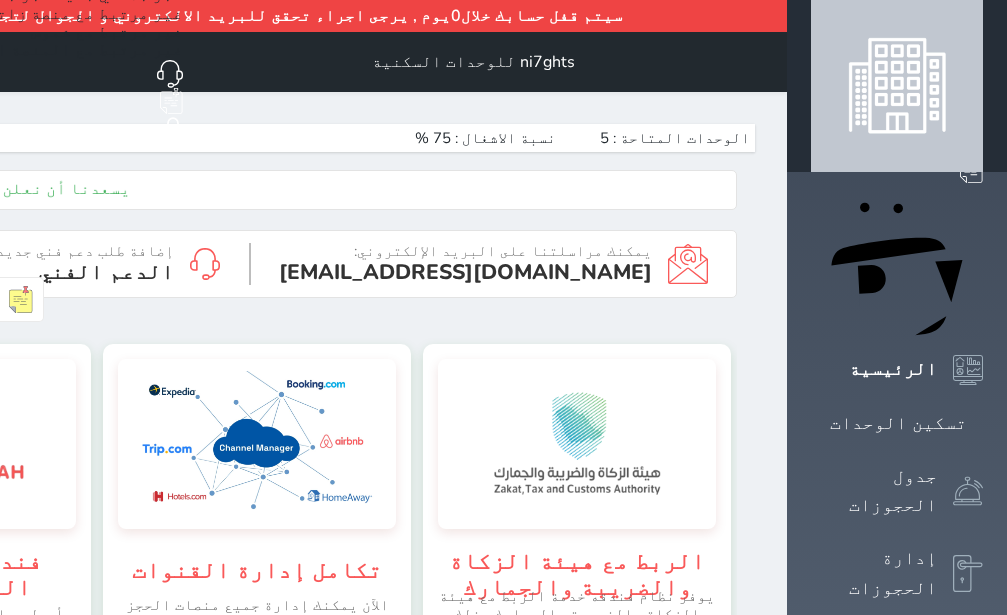 scroll, scrollTop: 0, scrollLeft: 0, axis: both 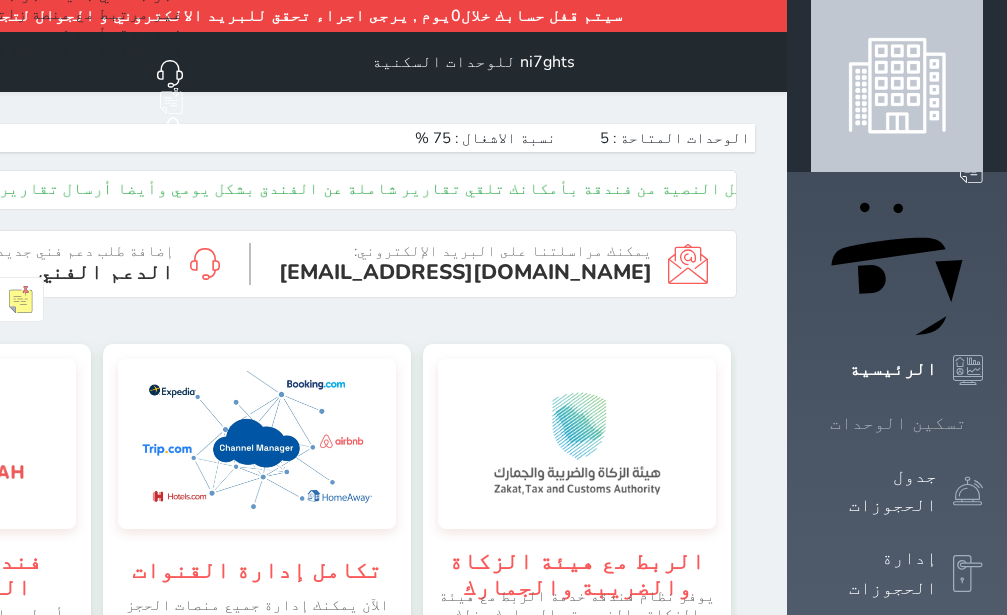 click on "تسكين الوحدات" at bounding box center (897, 423) 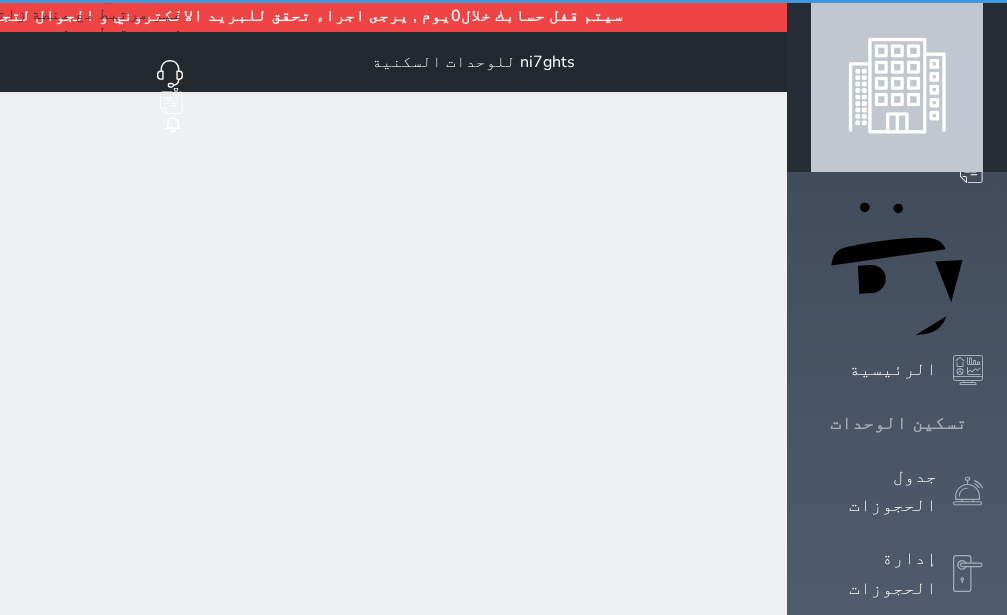 click on "تسكين الوحدات" at bounding box center [897, 423] 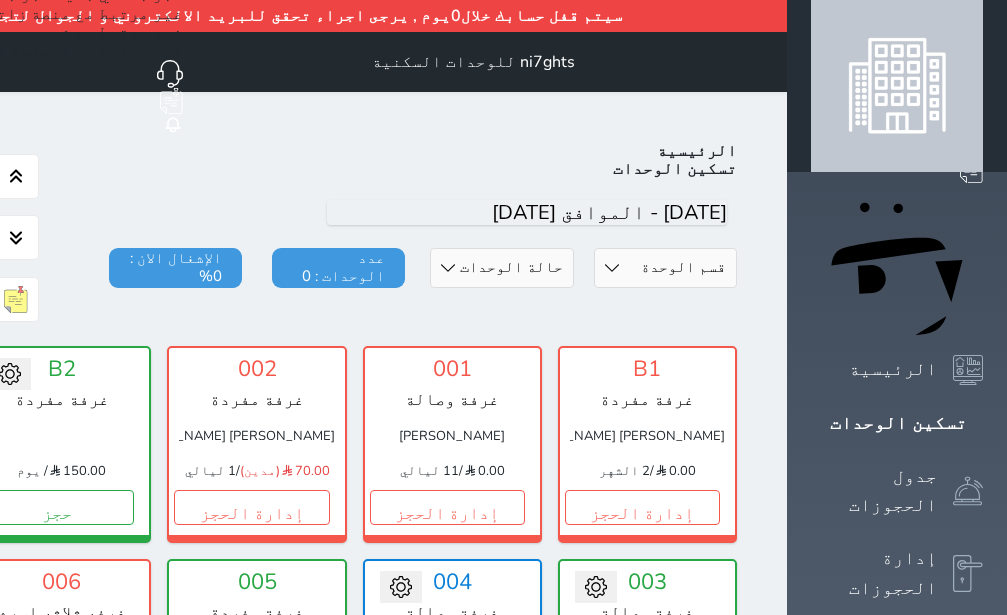 scroll, scrollTop: 110, scrollLeft: 0, axis: vertical 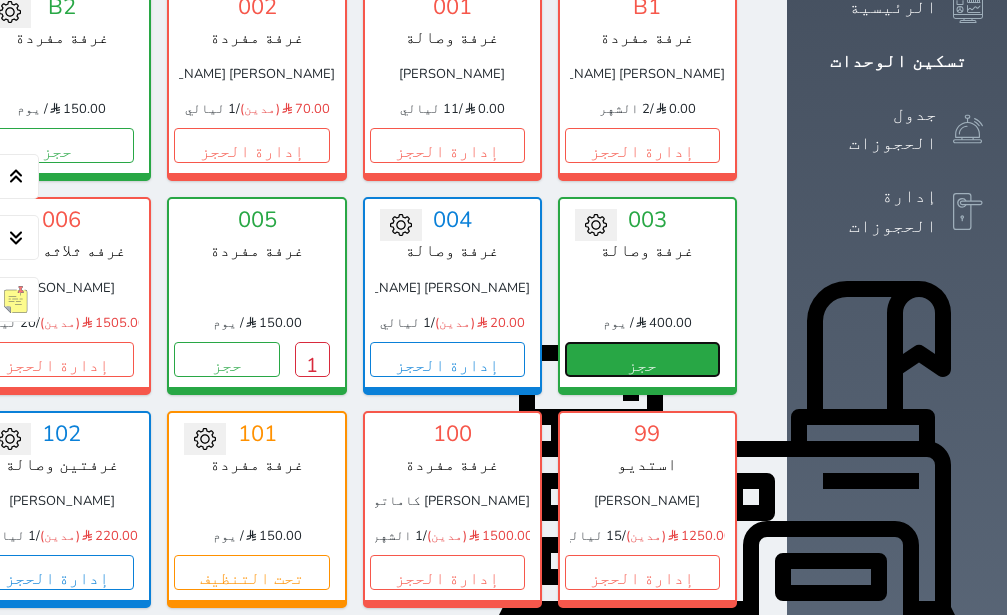 click on "حجز" at bounding box center [642, 359] 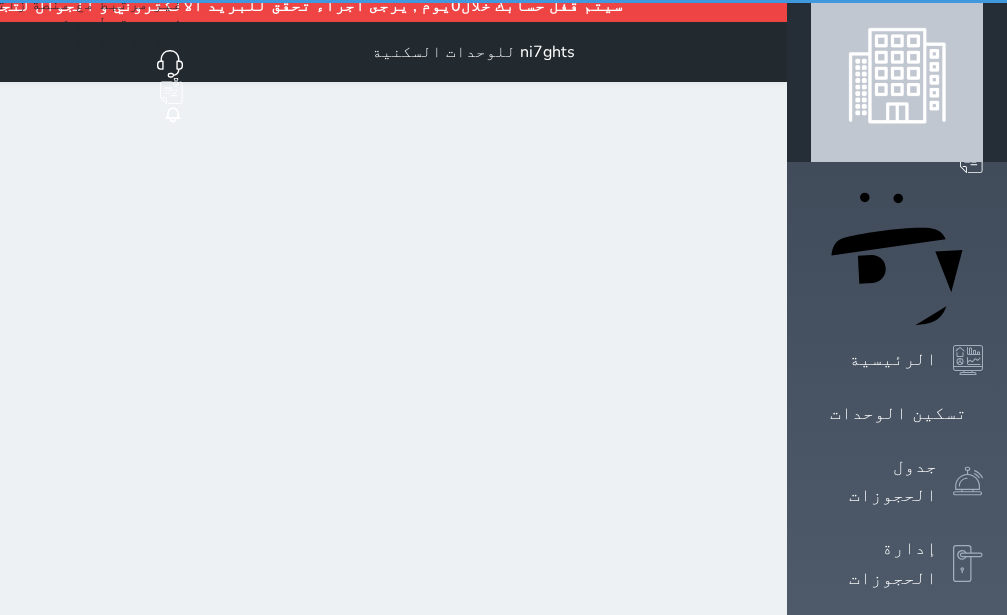 scroll, scrollTop: 0, scrollLeft: 0, axis: both 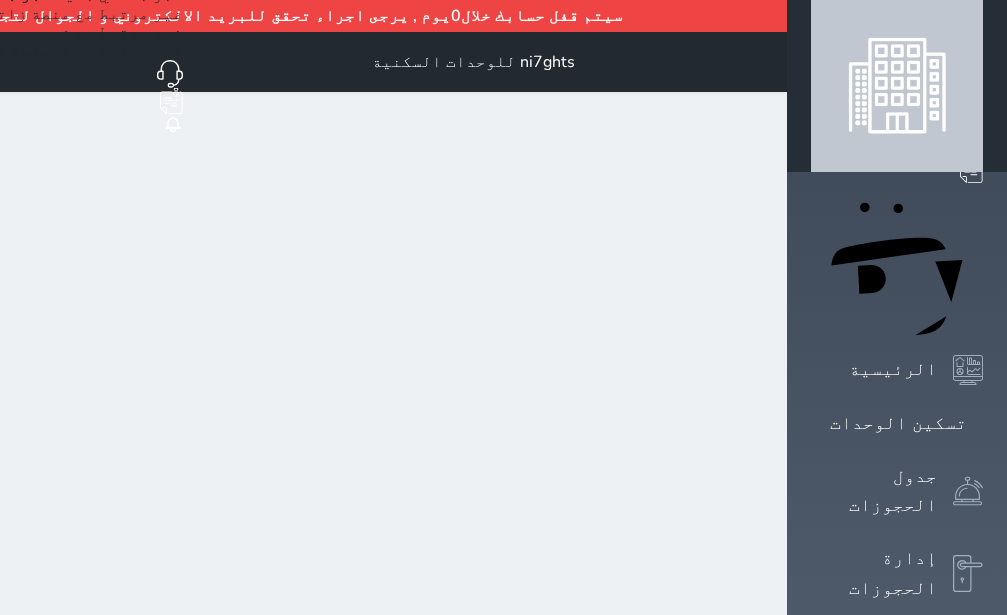 select on "1" 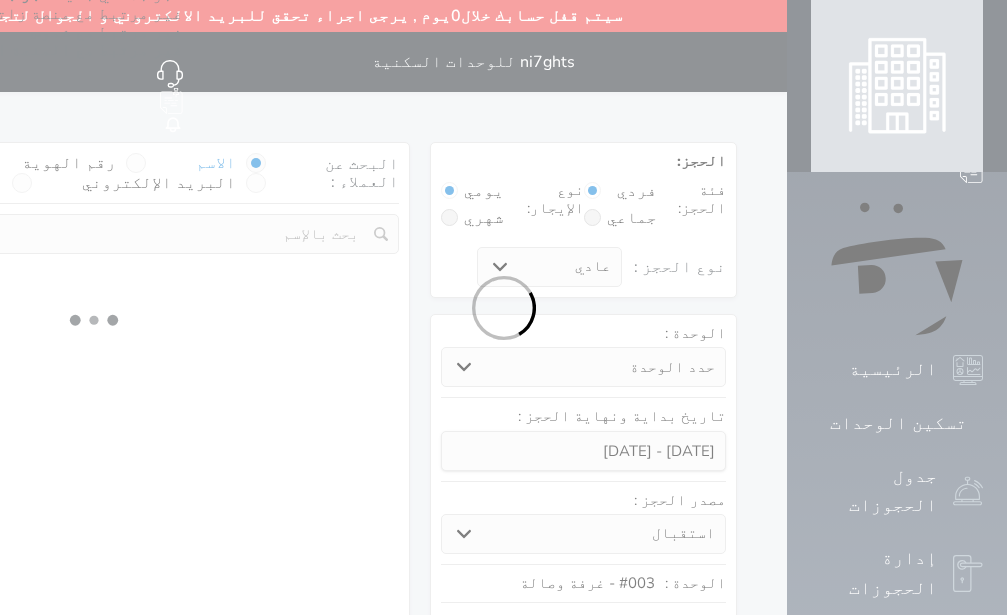 select 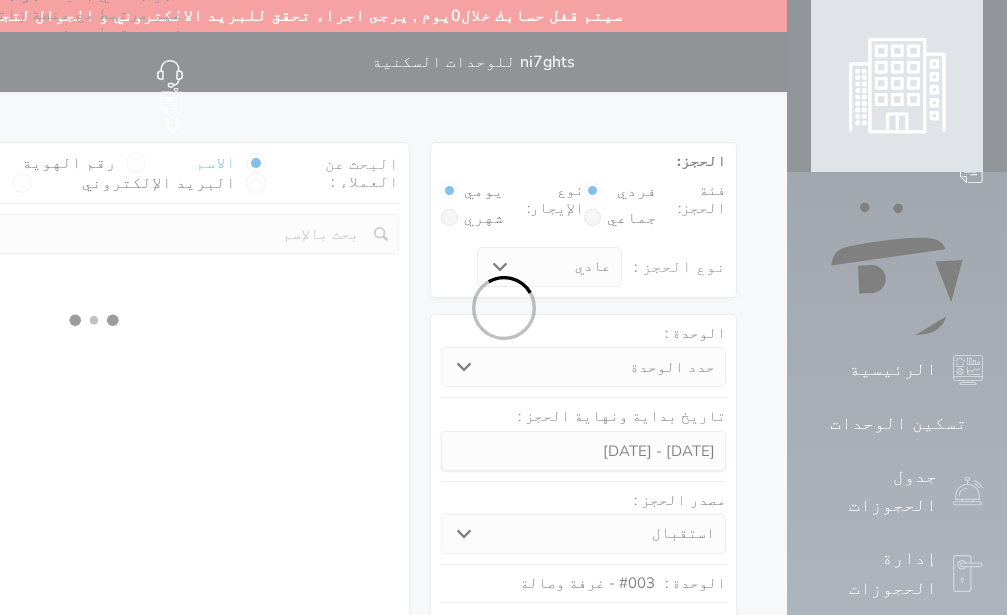 select on "1" 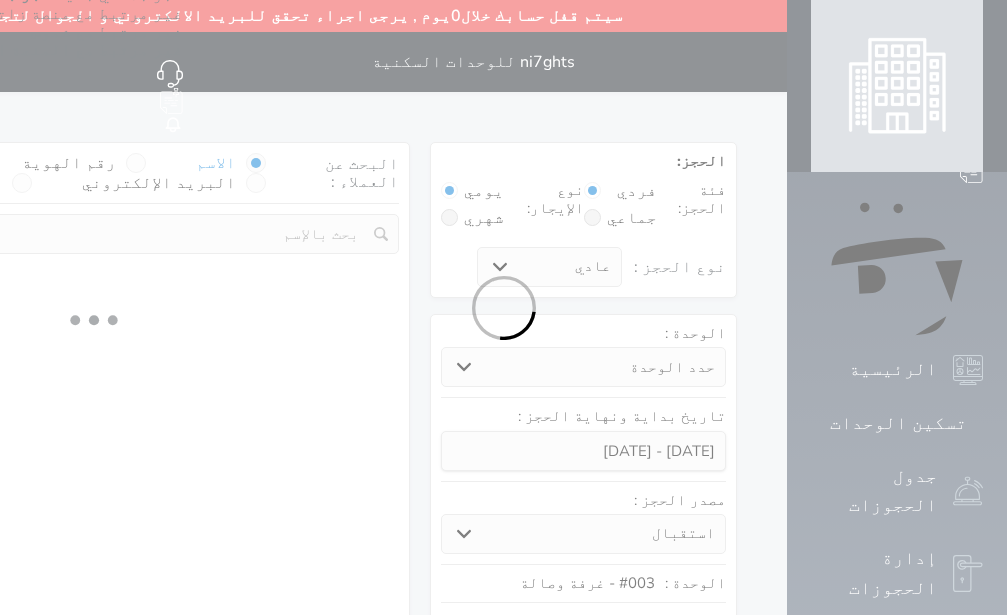 select on "113" 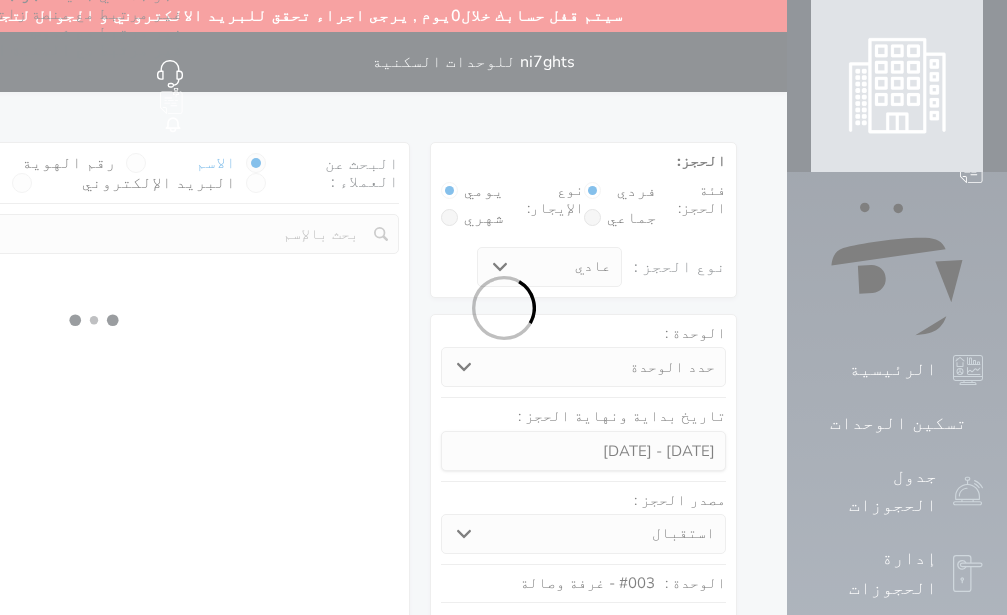 select on "1" 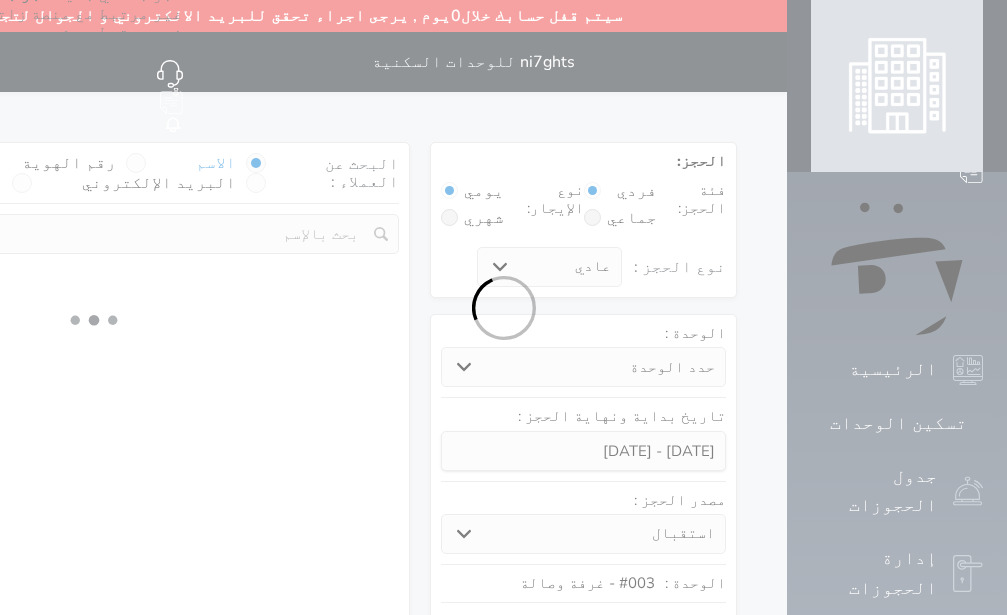 select 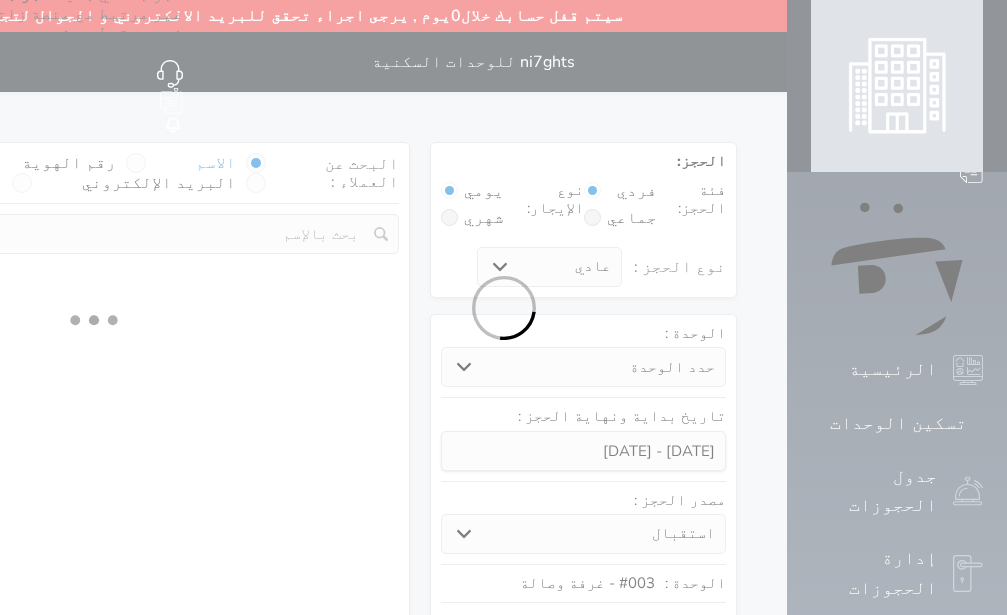 select on "7" 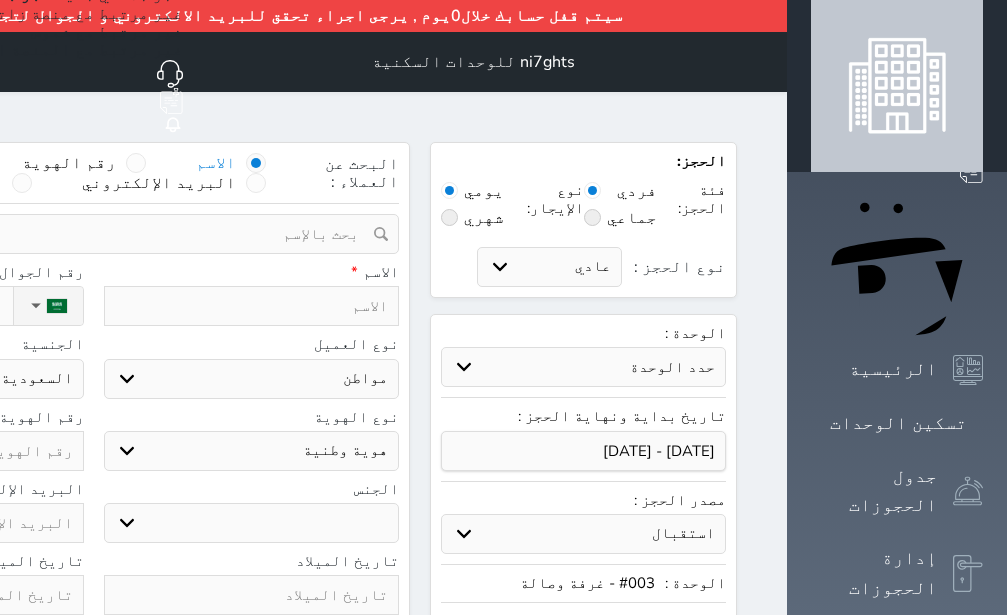 select 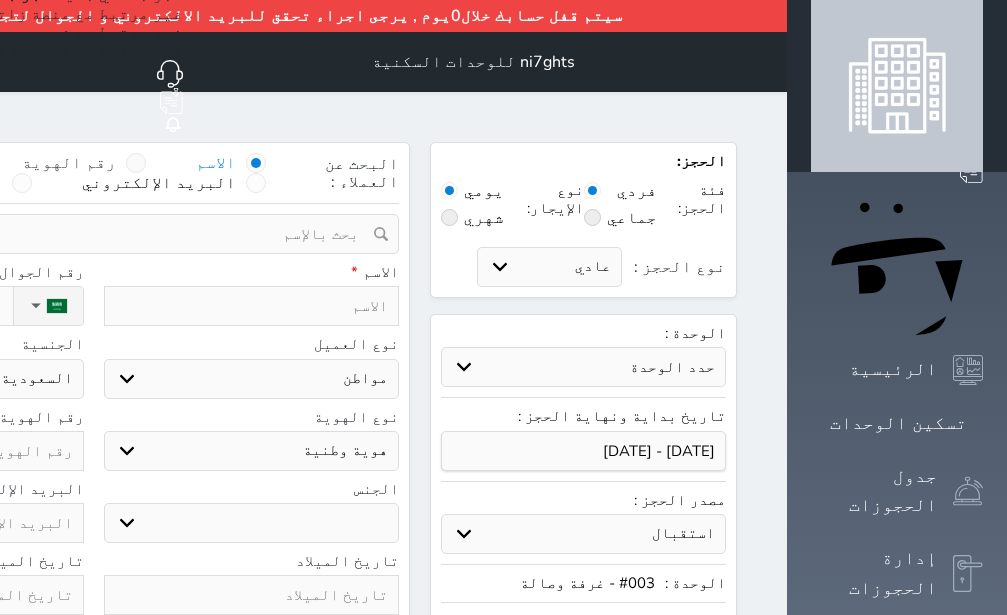 click at bounding box center [136, 163] 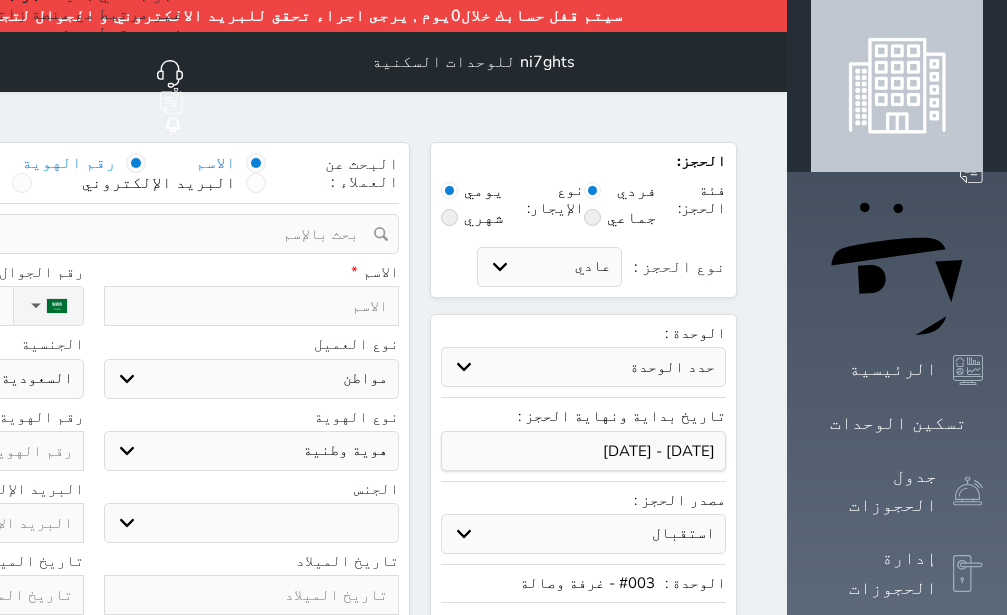 radio on "false" 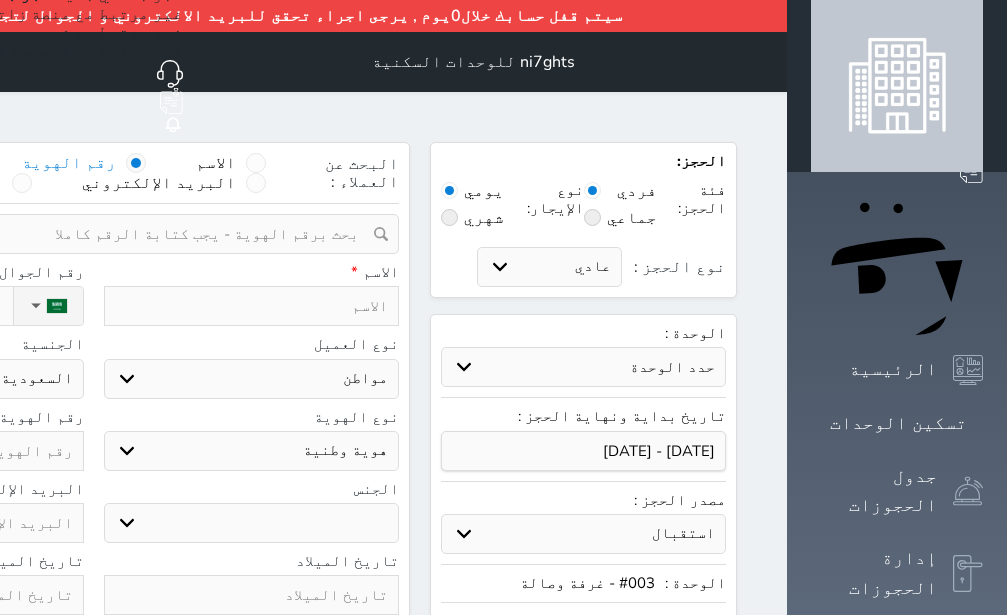 click at bounding box center (86, 234) 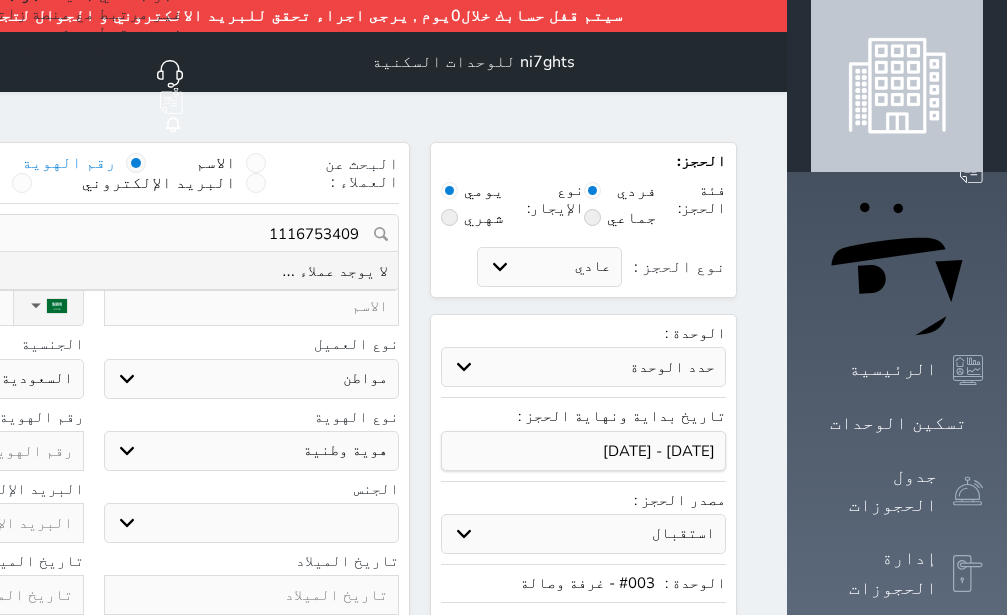 click on "1116753409" at bounding box center [93, 234] 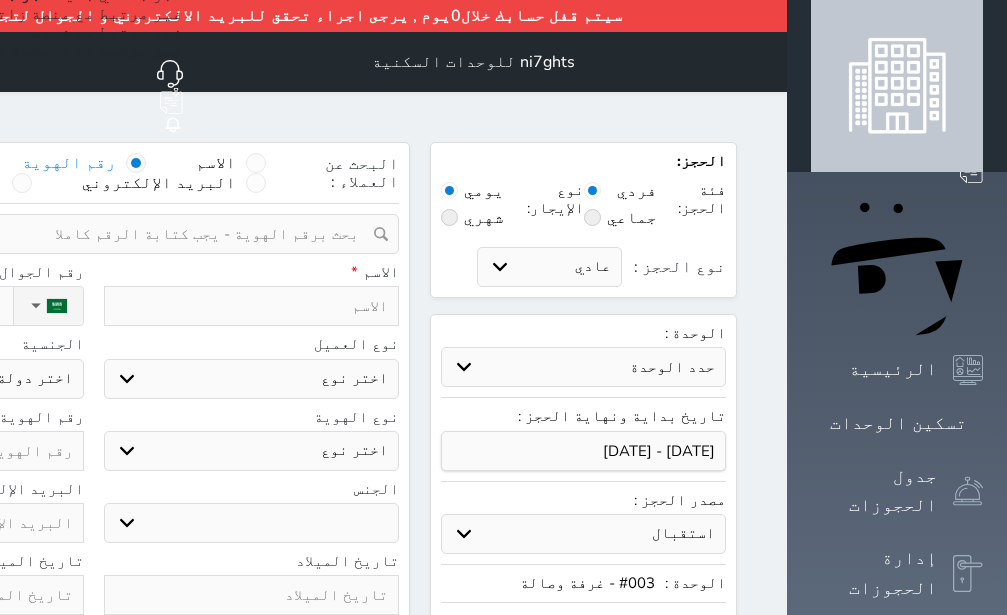 click at bounding box center (-64, 451) 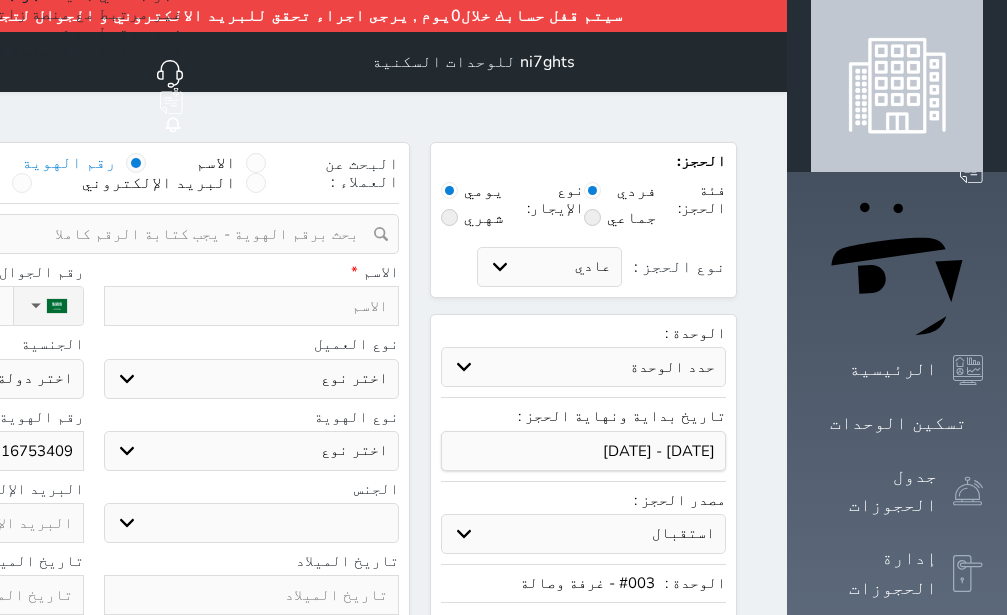 select 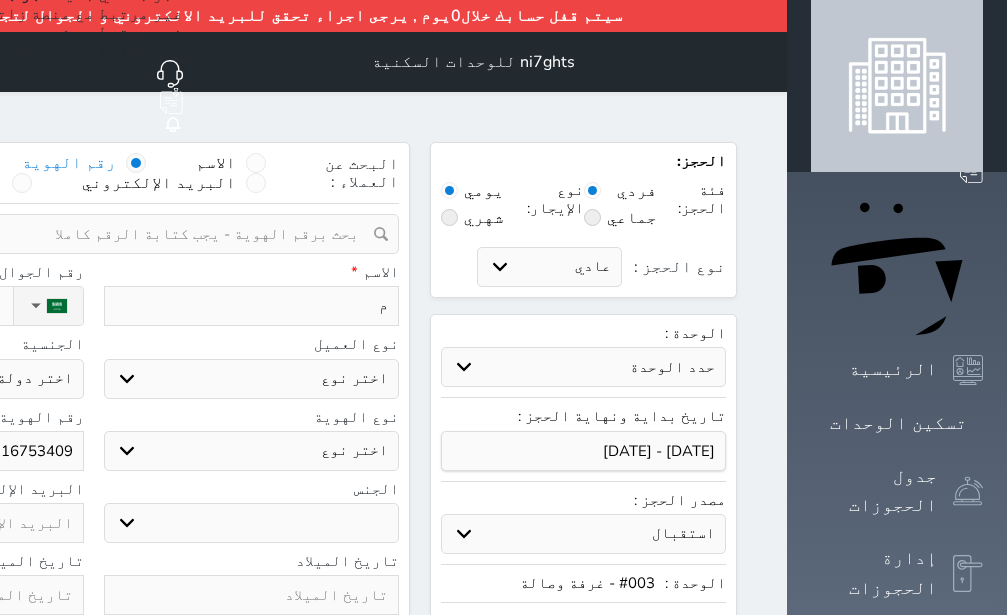 type on "مش" 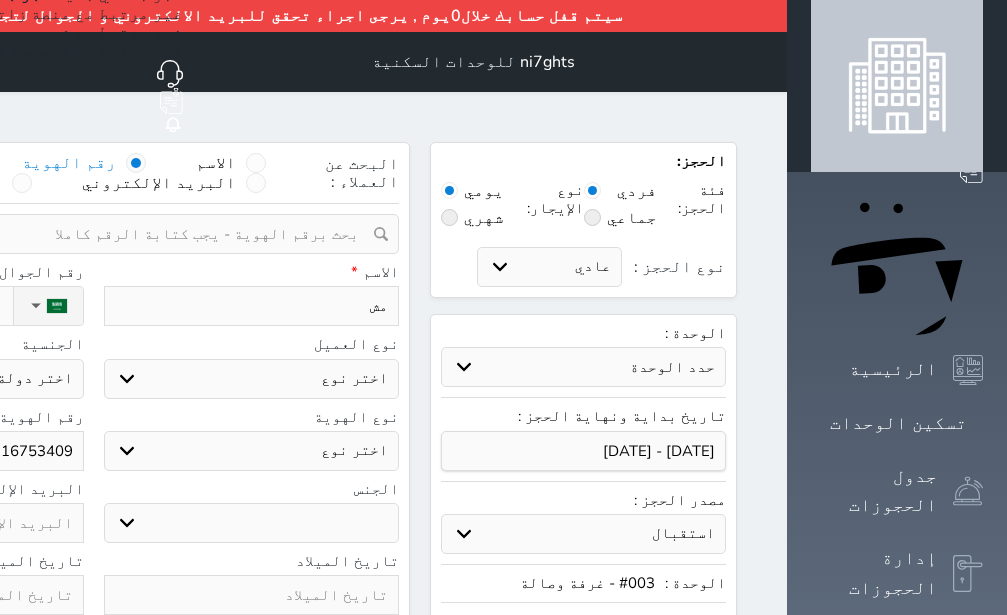 type on "مشل" 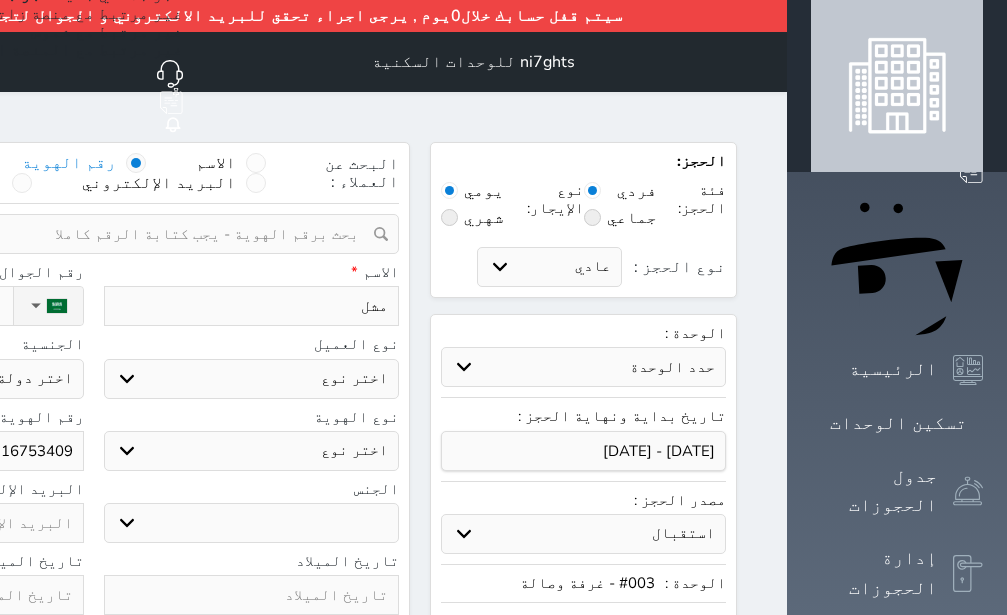 type on "مش" 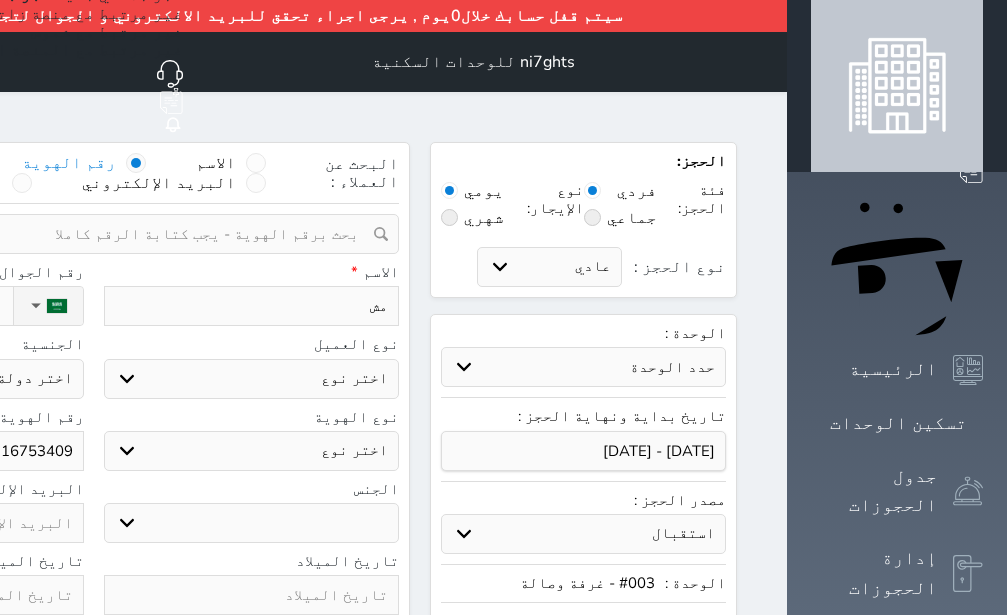 type on "مشا" 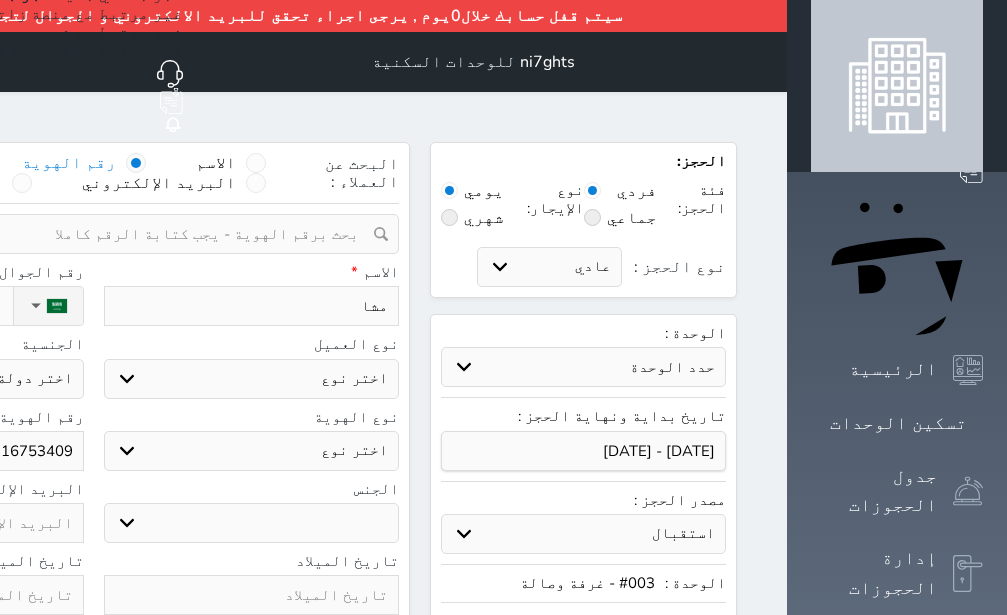 type on "مشار" 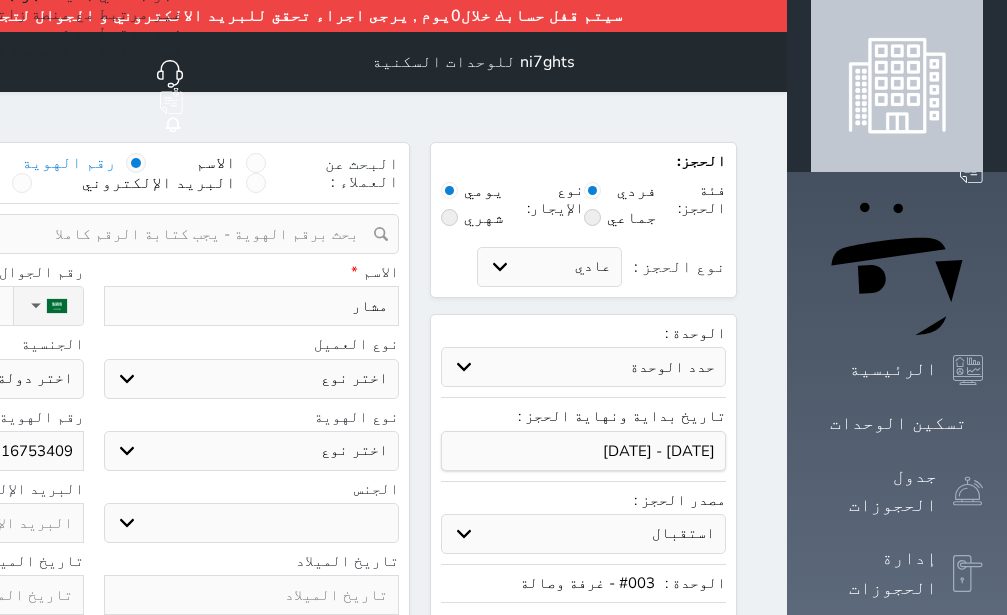 select 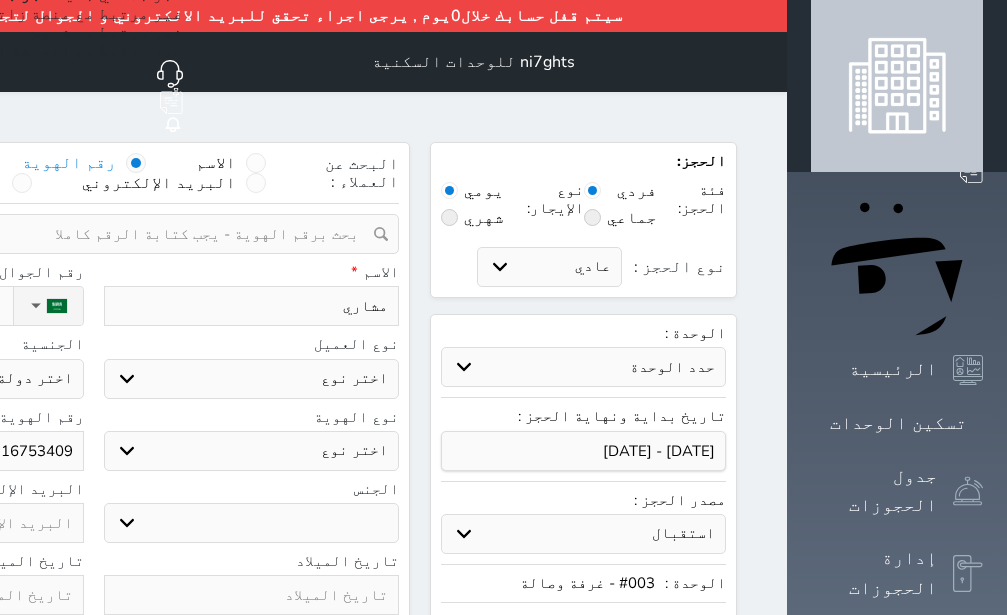 type on "مشاري" 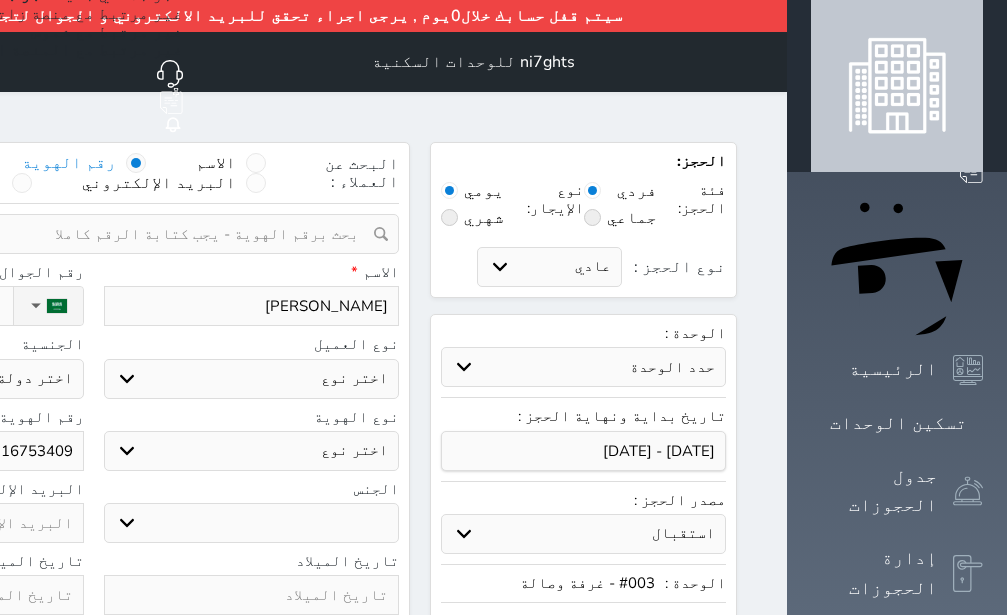 type on "[PERSON_NAME]" 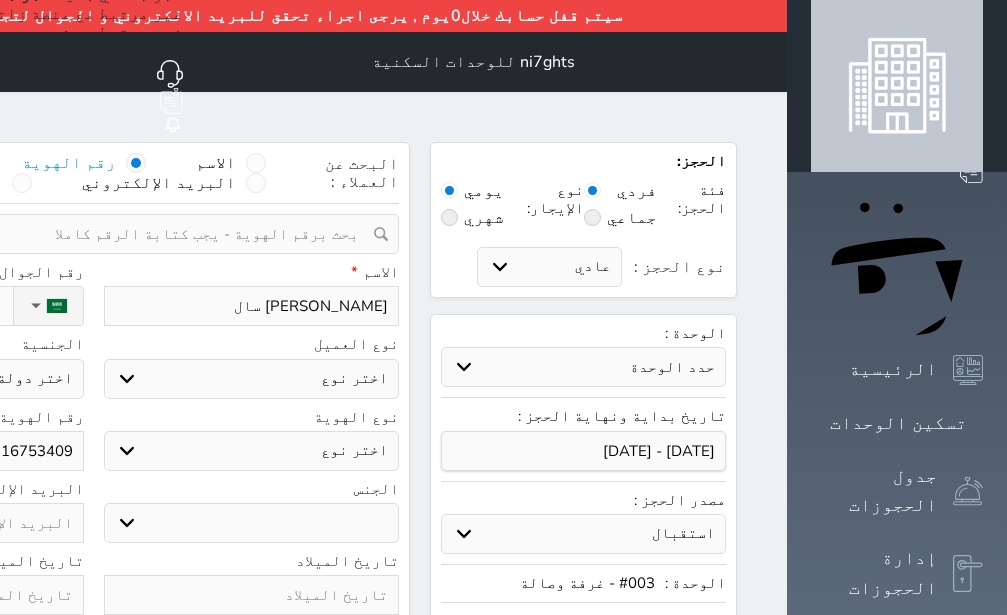 type on "[PERSON_NAME]" 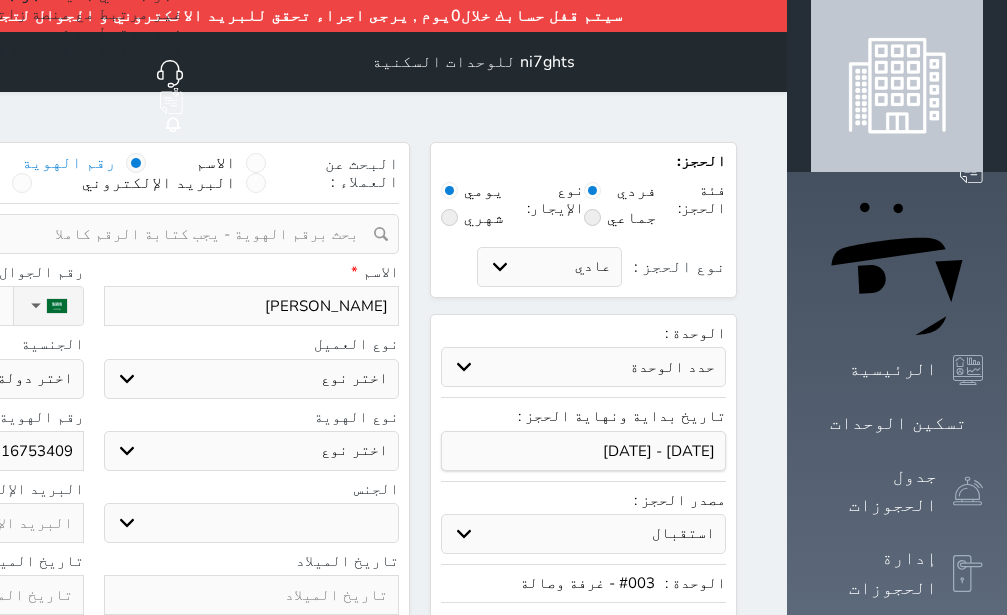 type on "[PERSON_NAME]" 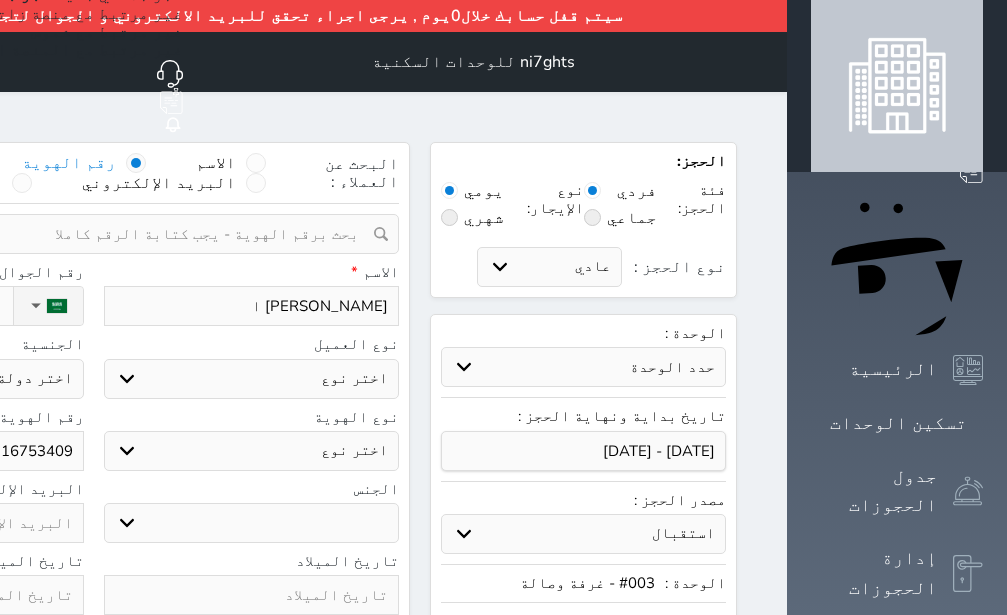 select 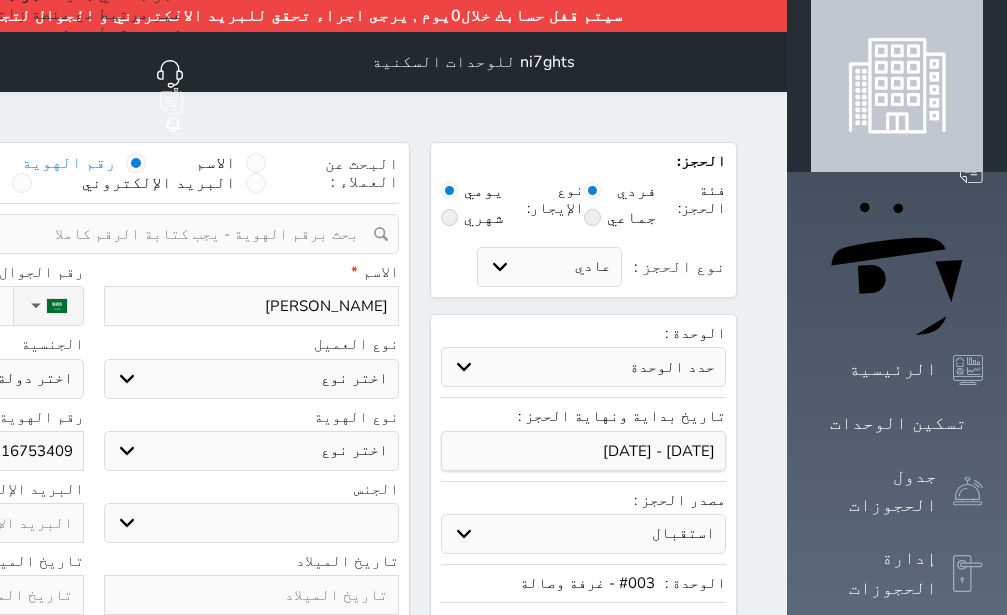 type on "[PERSON_NAME]" 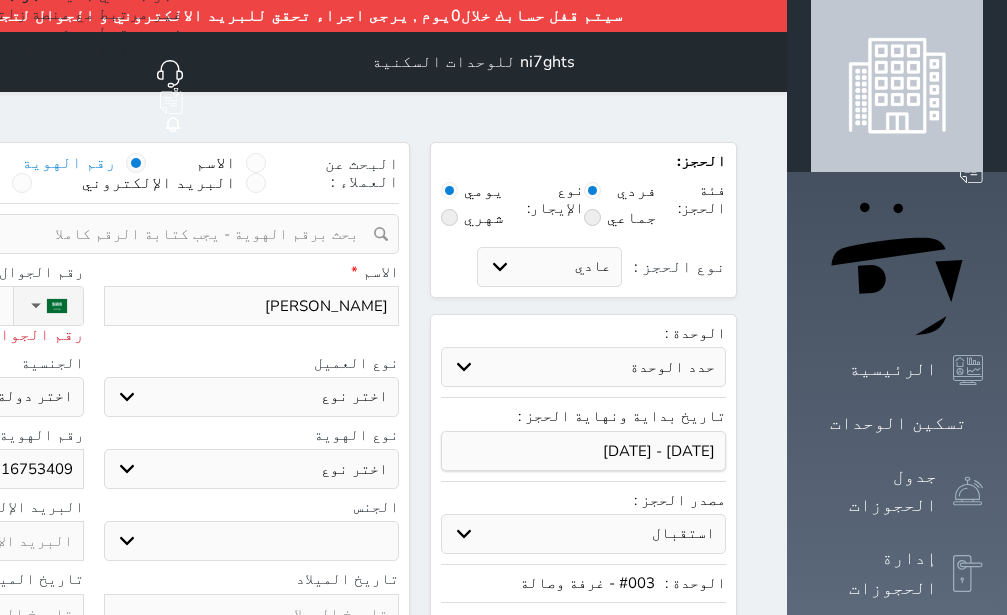 type on "059" 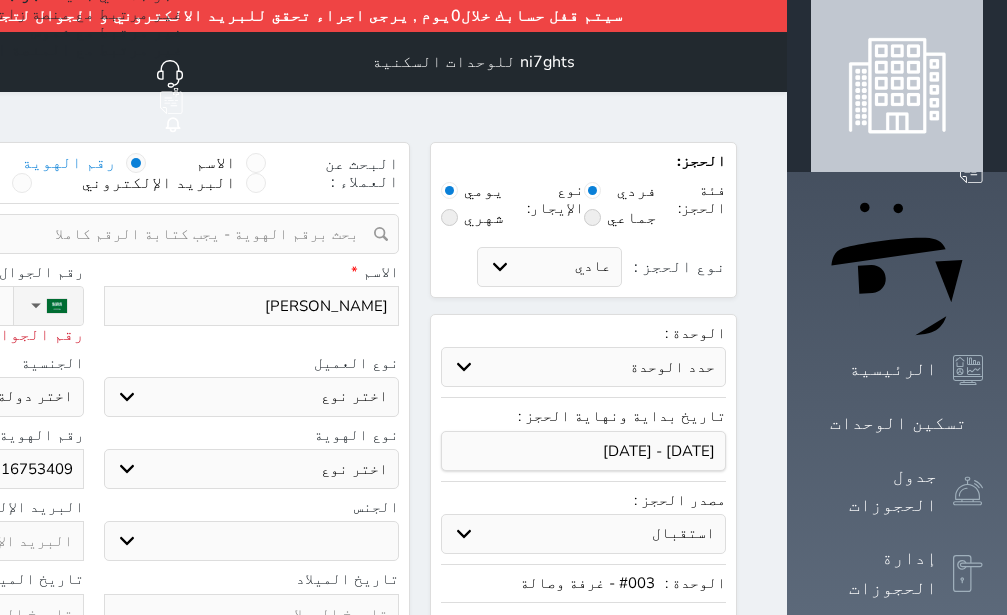 type on "0593" 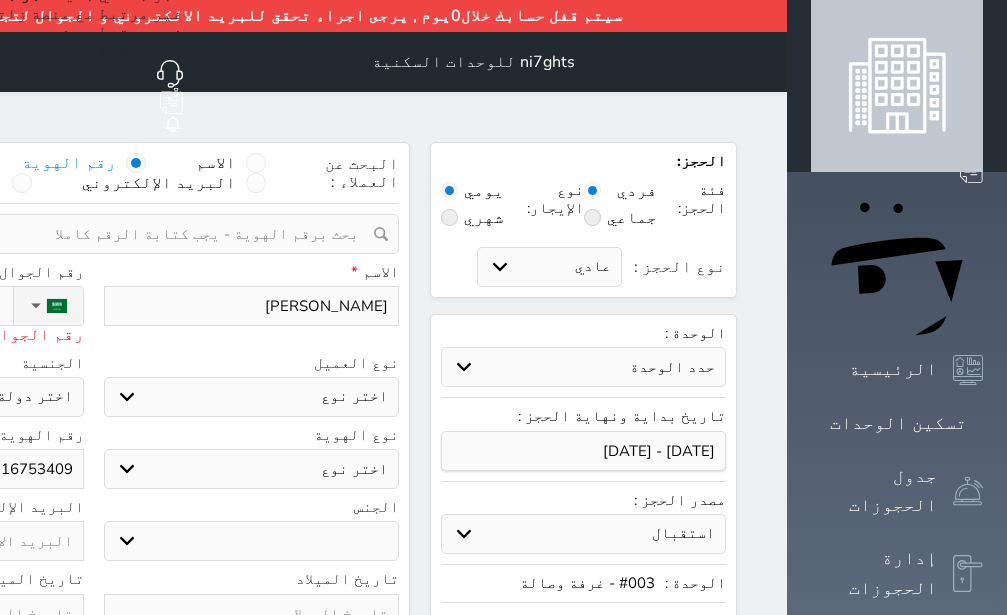 type on "05934" 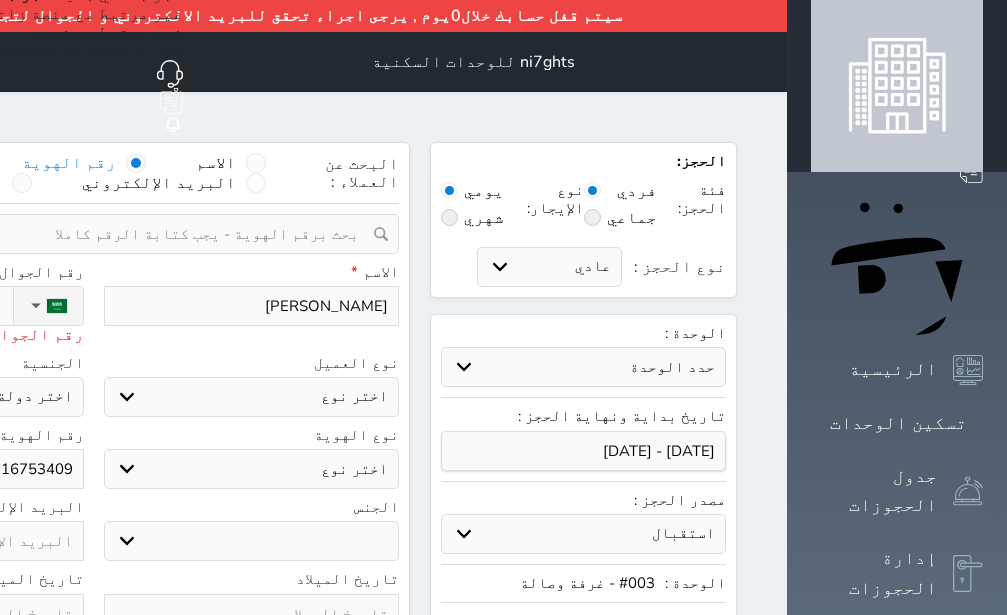 type on "059343814" 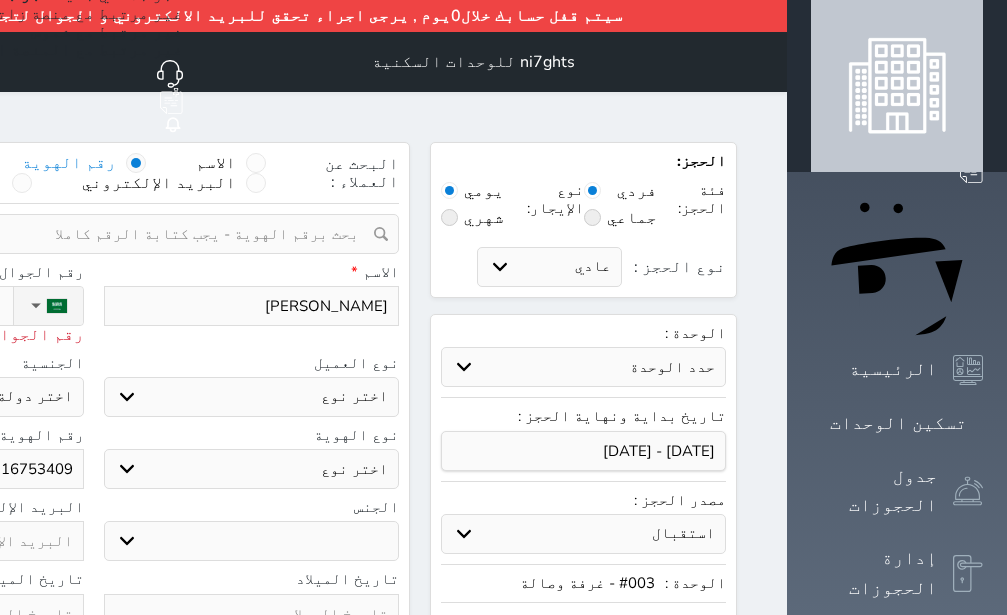 type on "[PHONE_NUMBER]" 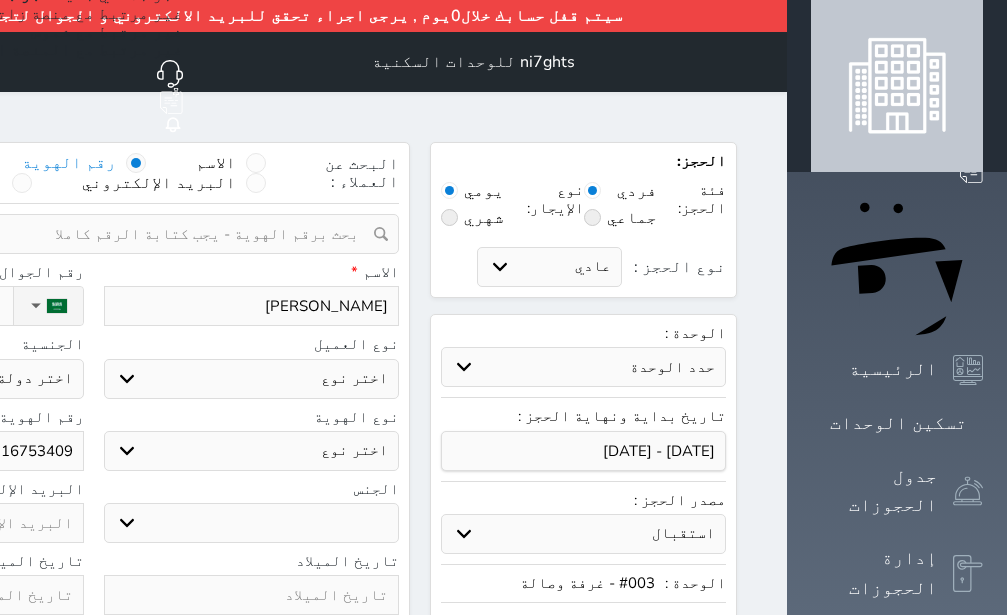 type 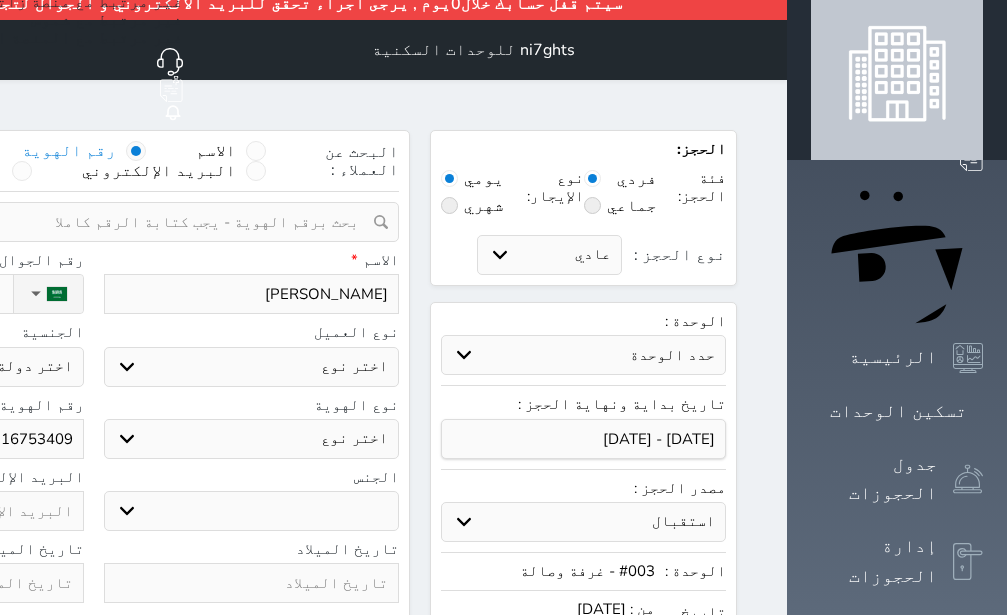scroll, scrollTop: 0, scrollLeft: 0, axis: both 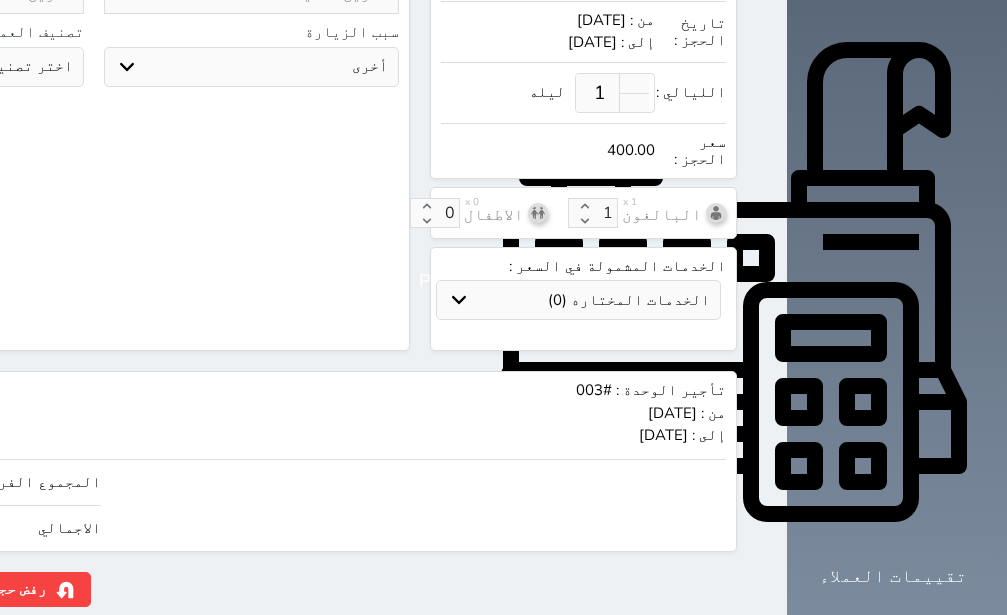 click on "400" at bounding box center [-147, 482] 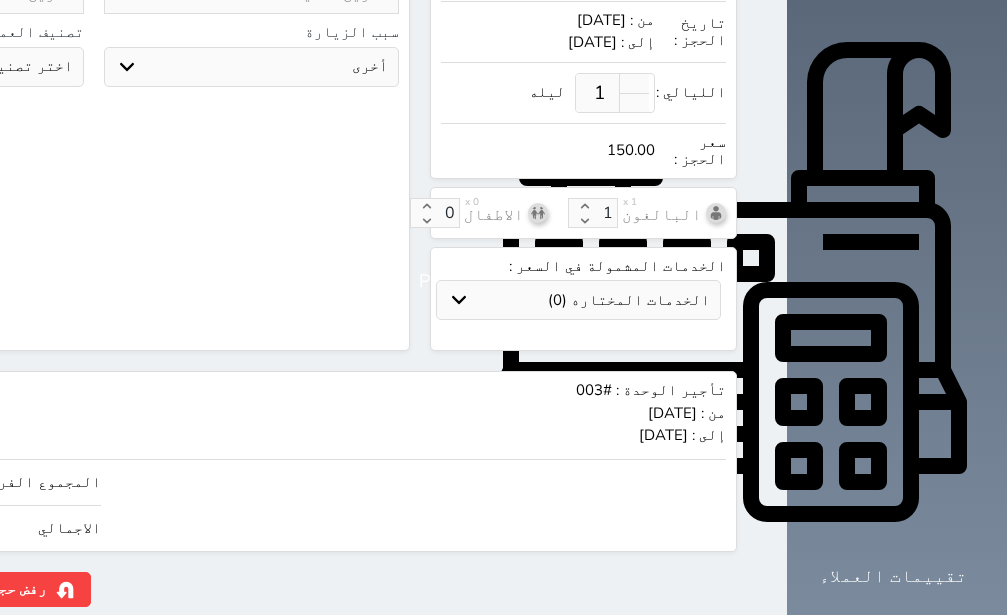click on "تأجير الوحدة : #003   من : [DATE]   إلى : [DATE]    150.00" at bounding box center (257, 415) 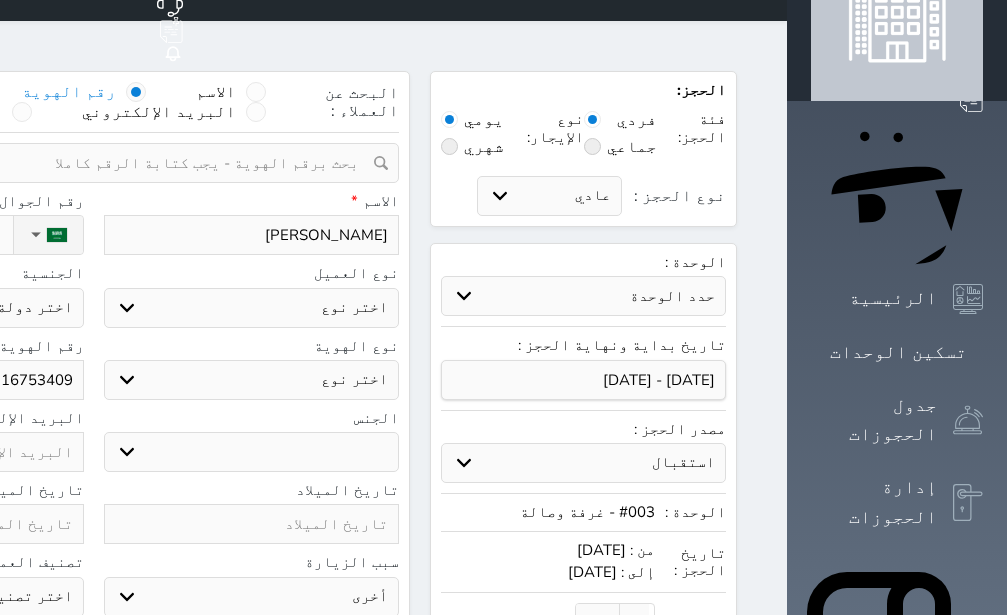 scroll, scrollTop: 0, scrollLeft: 0, axis: both 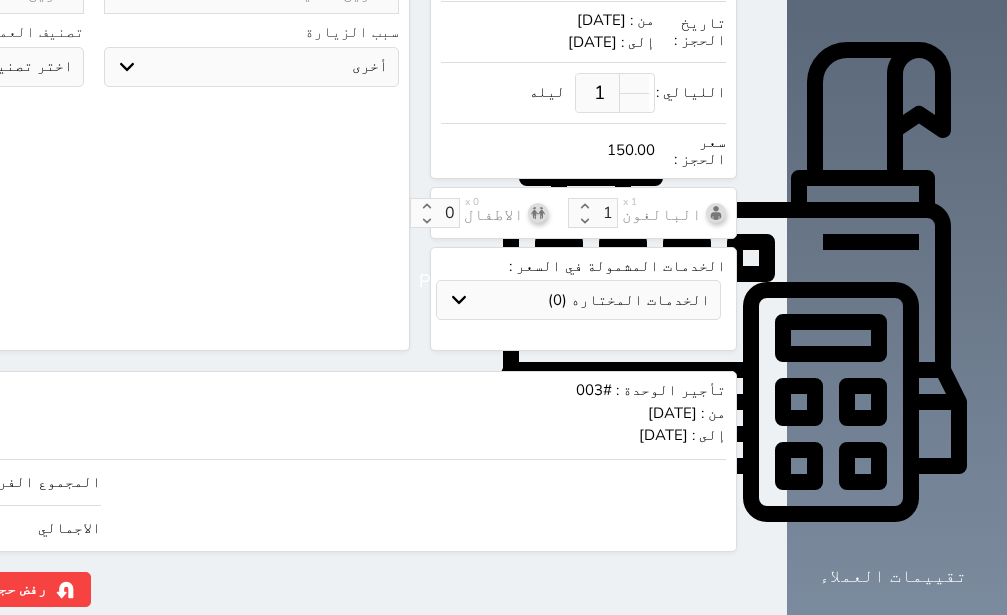 click on "حجز" at bounding box center (-130, 589) 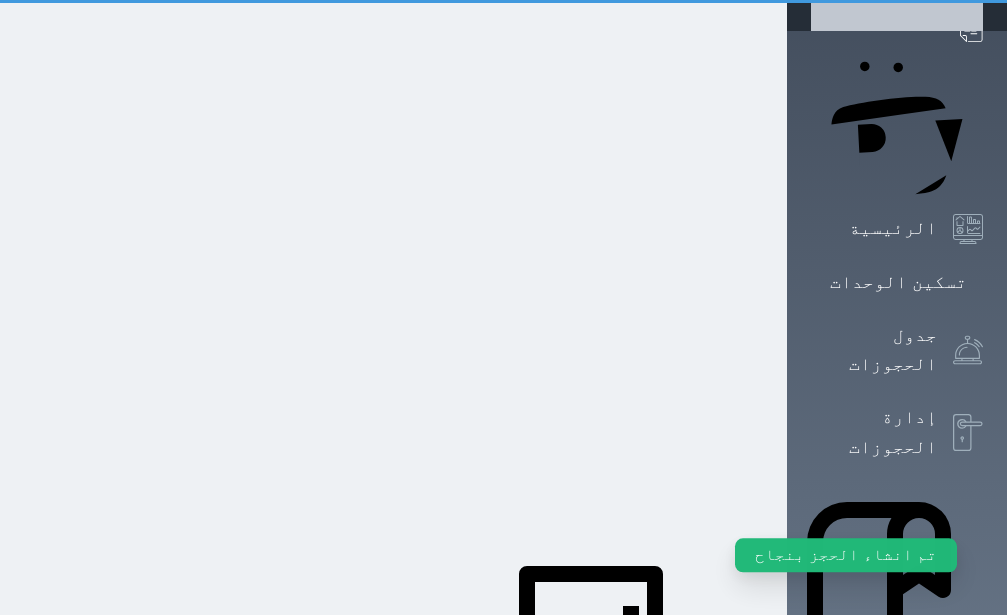 scroll, scrollTop: 0, scrollLeft: 0, axis: both 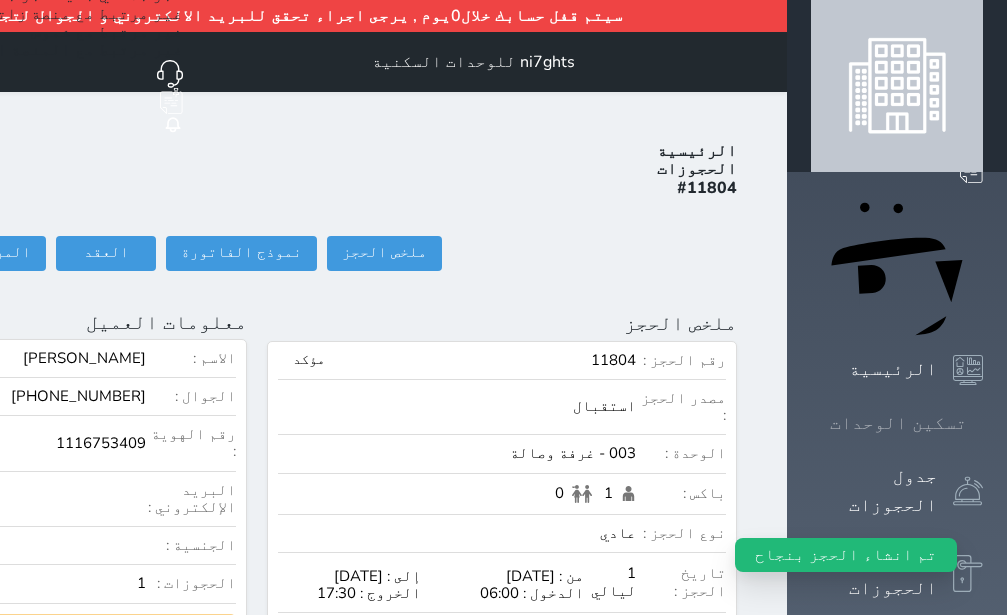 click at bounding box center [983, 423] 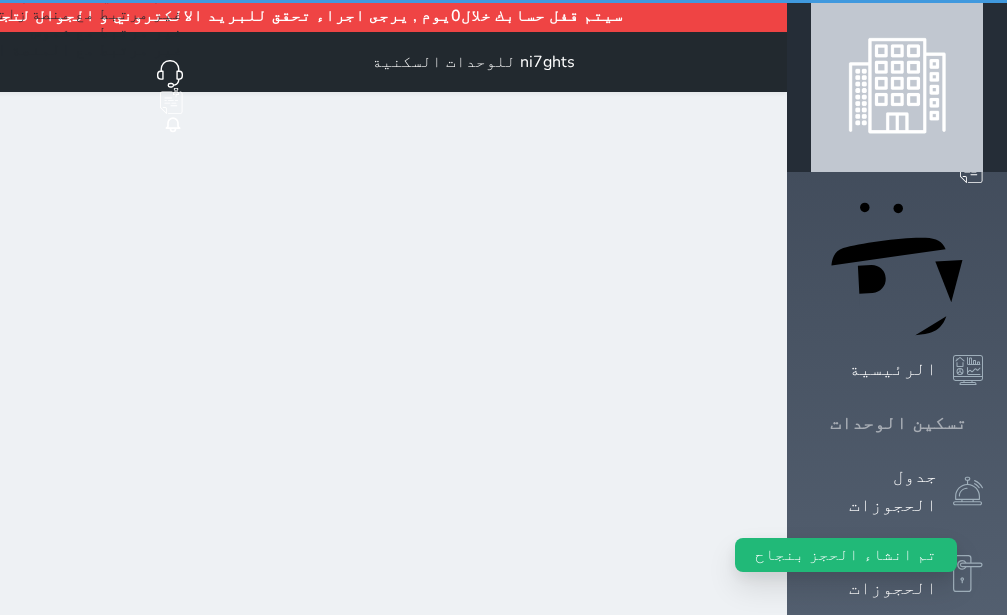 click at bounding box center [983, 423] 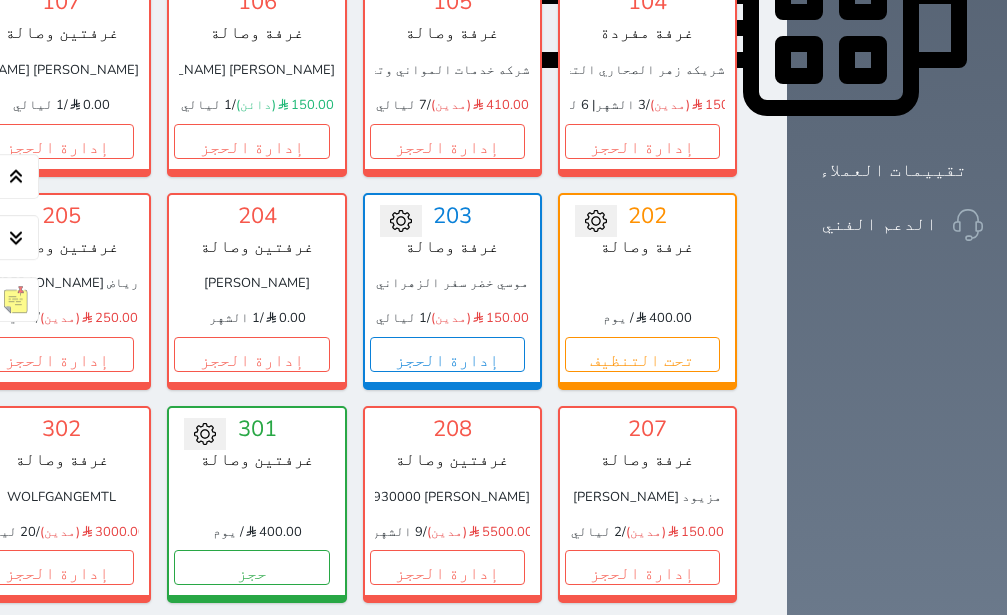 scroll, scrollTop: 1008, scrollLeft: 0, axis: vertical 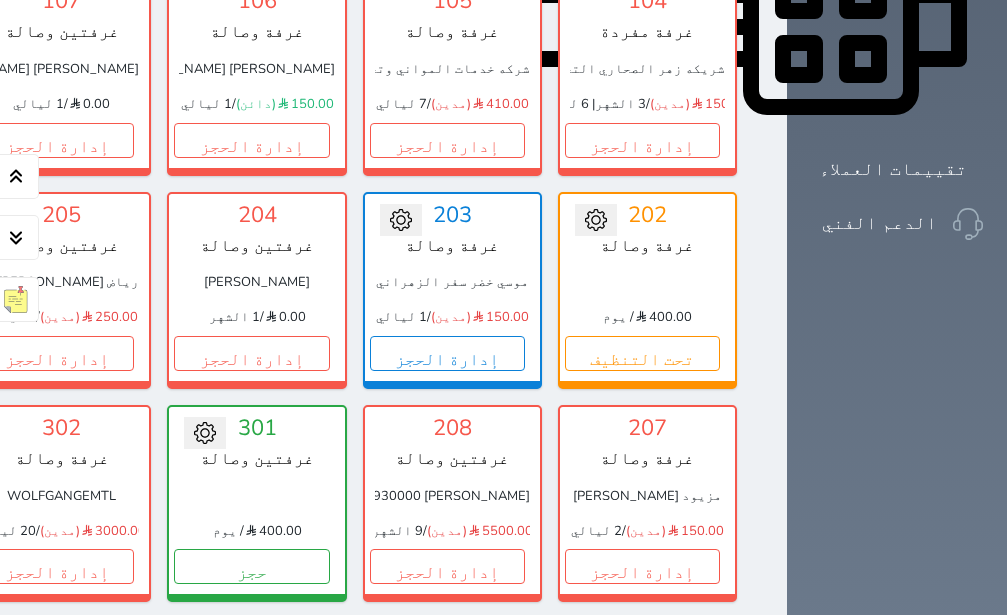 click 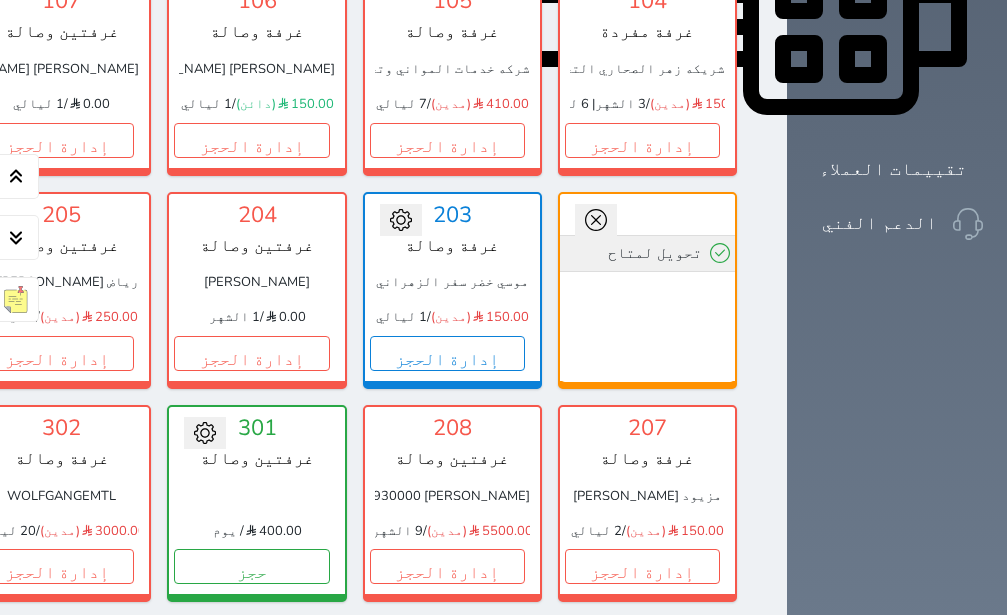 click on "تحويل لمتاح" at bounding box center (647, 253) 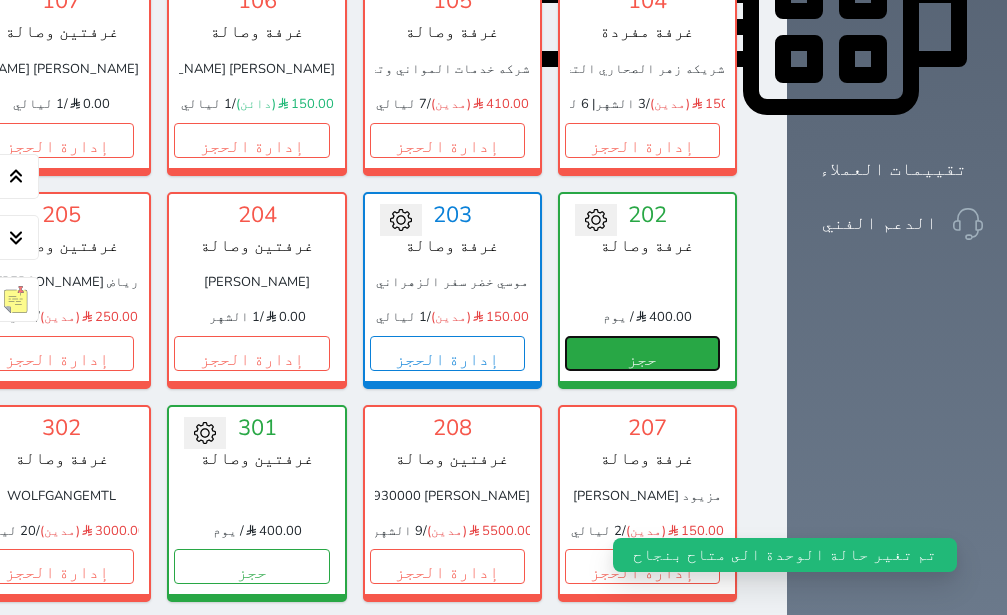 click on "حجز" at bounding box center (642, 353) 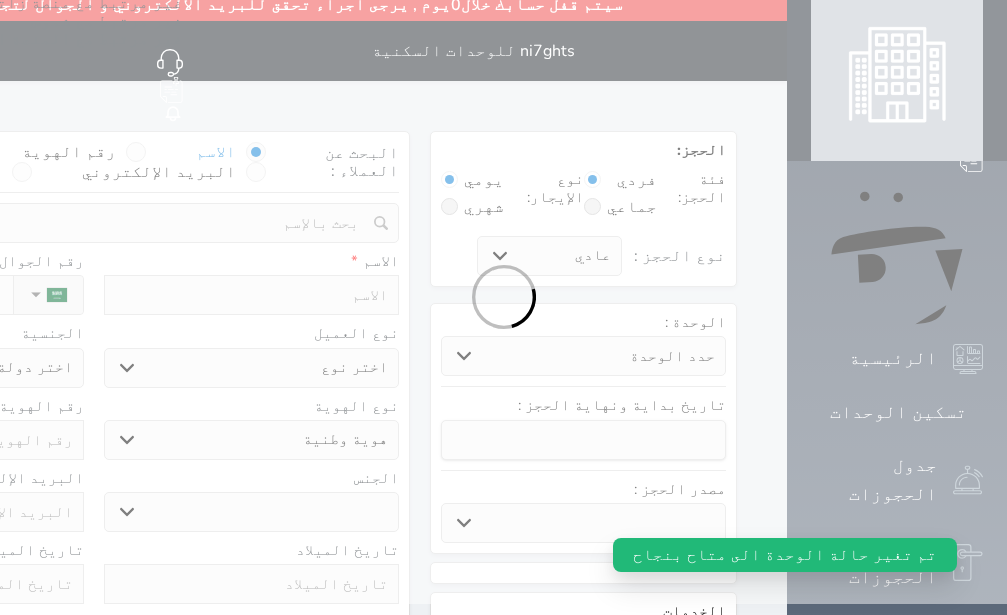 scroll, scrollTop: 0, scrollLeft: 0, axis: both 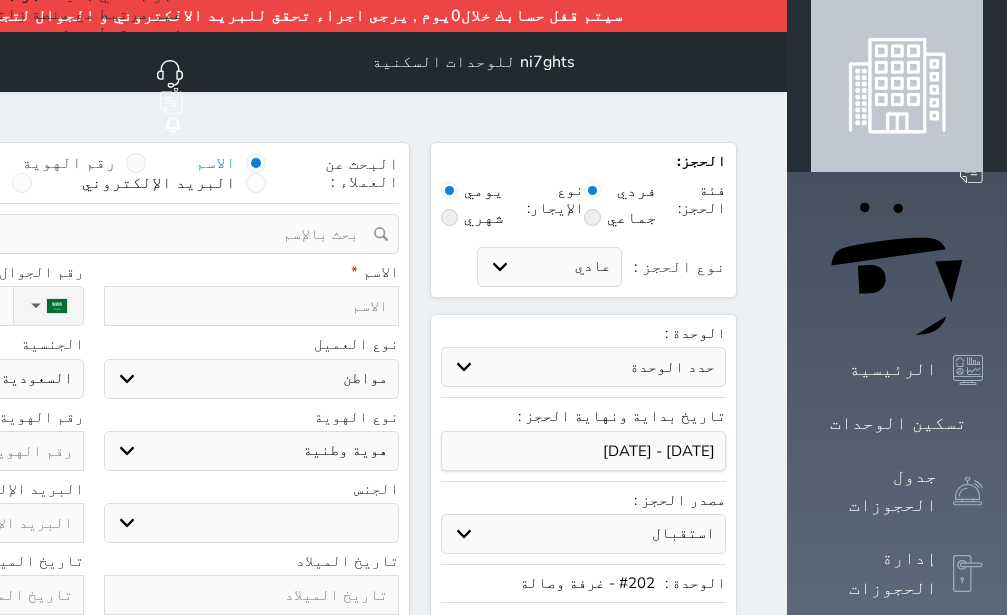 click at bounding box center [136, 163] 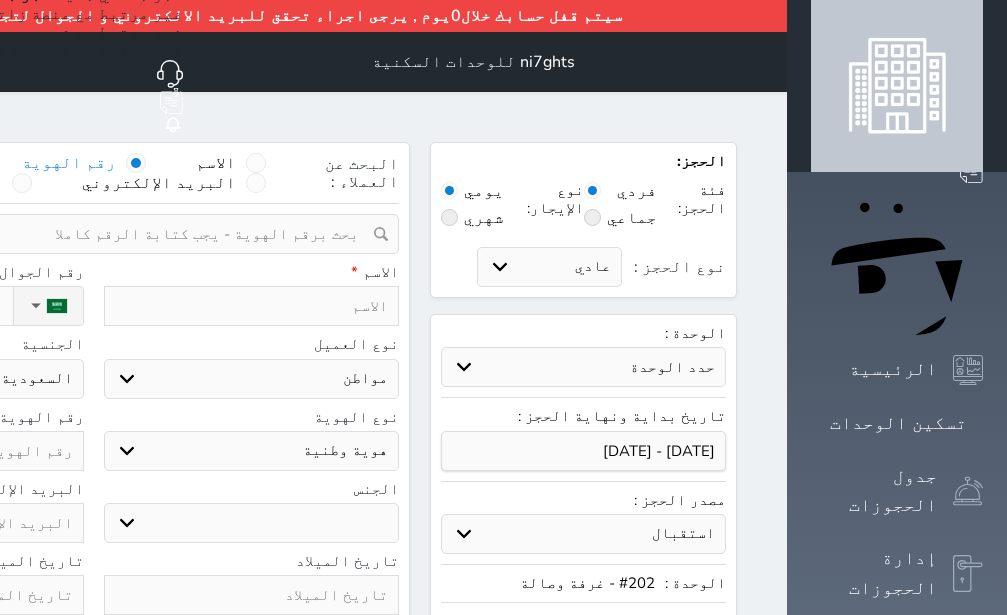 click at bounding box center (86, 234) 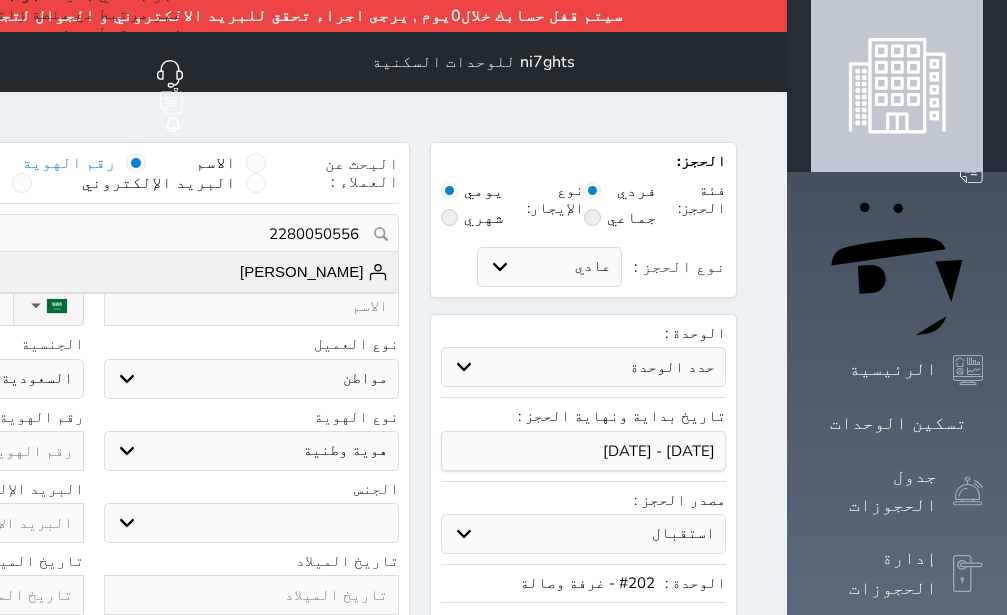 click on "[PERSON_NAME]" at bounding box center (314, 272) 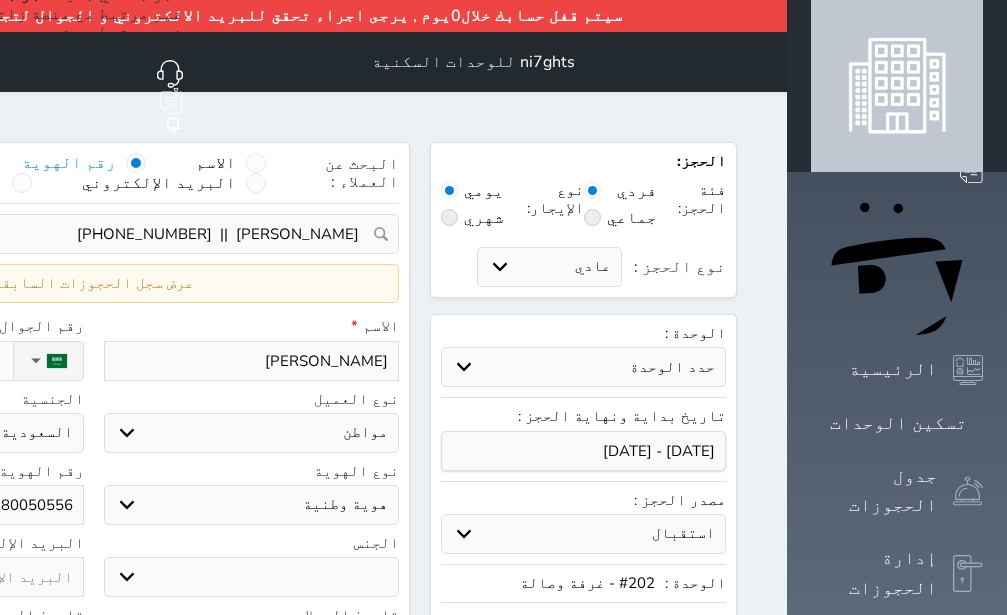 click on "2280050556" at bounding box center (-64, 505) 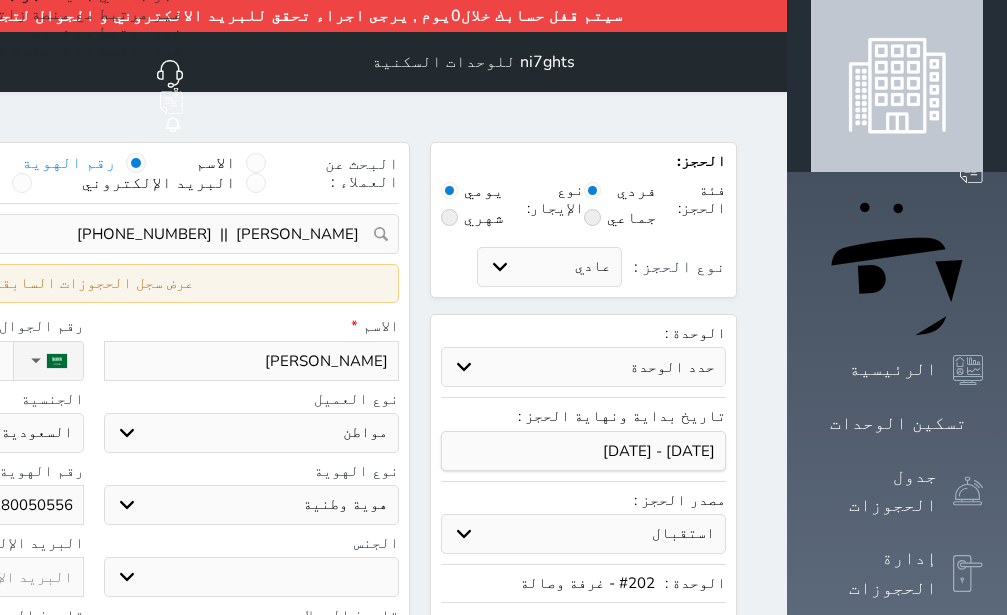 click on "عرض سجل الحجوزات السابقة" at bounding box center (93, 283) 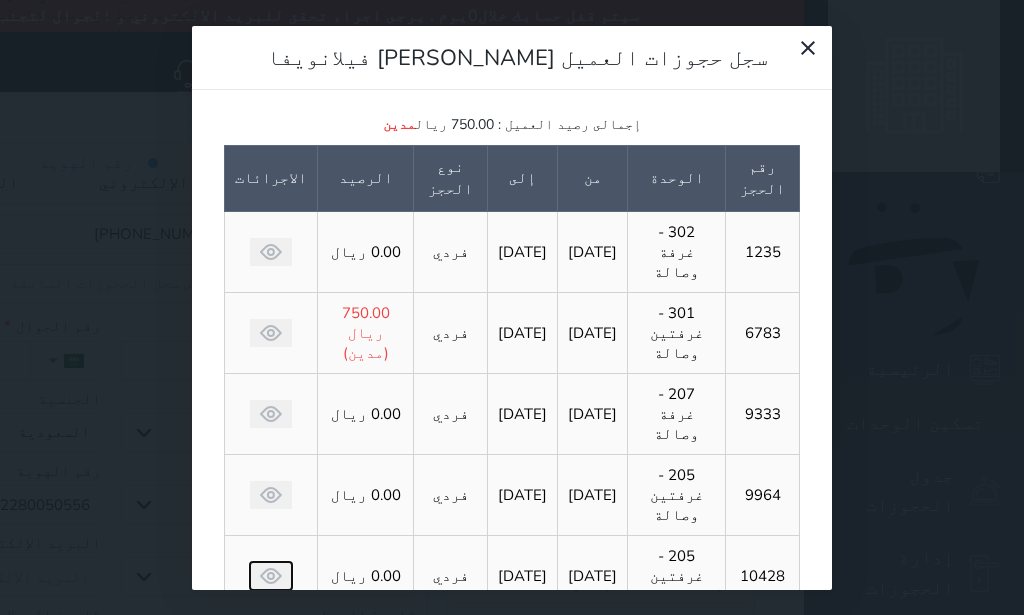 click at bounding box center (271, 576) 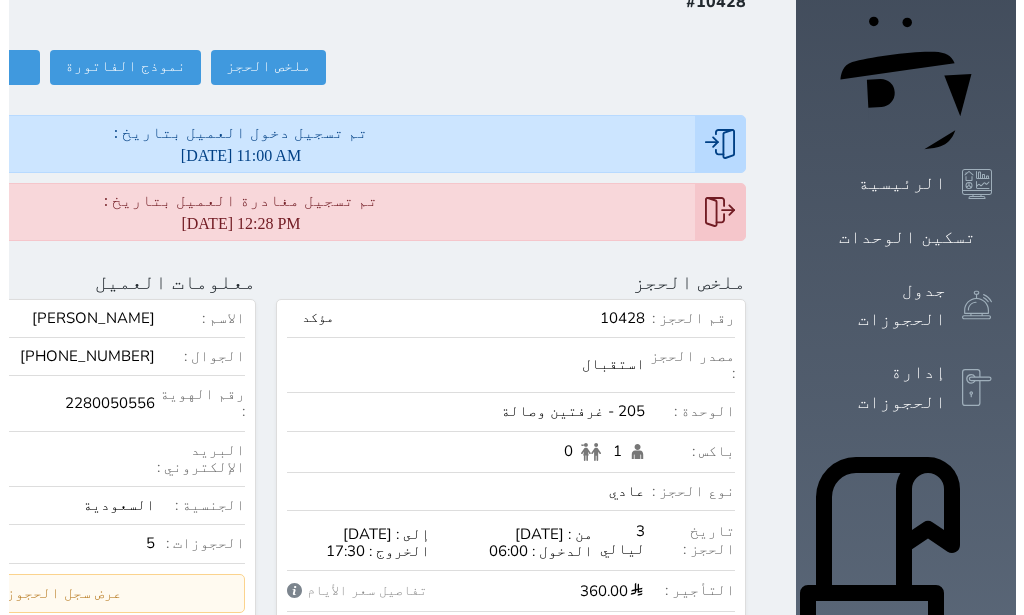 scroll, scrollTop: 252, scrollLeft: 0, axis: vertical 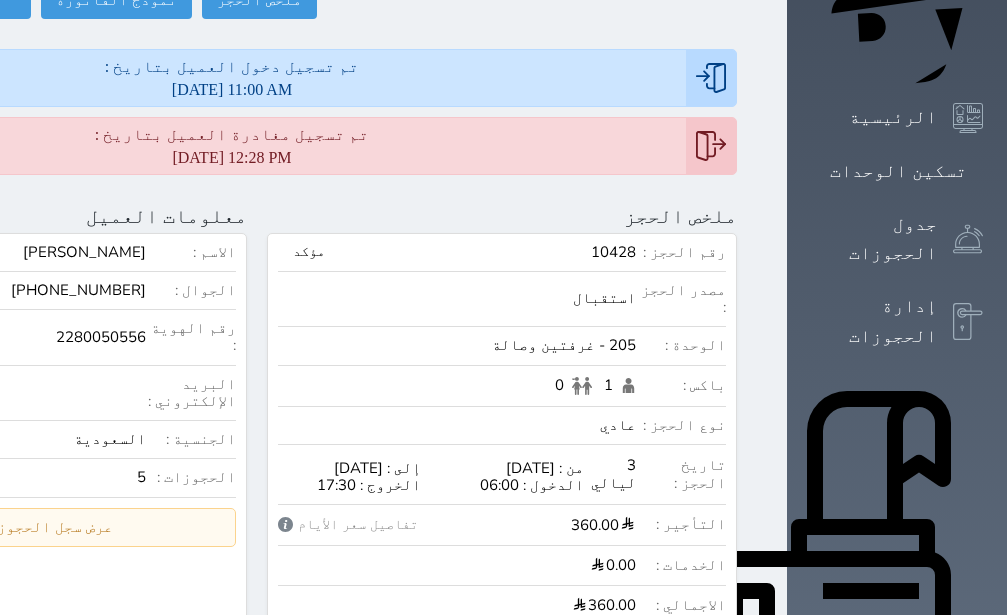 click on "التأجير :   360.00    تفاصيل سعر الأيام         تفاصيل سعر الأيام                   [DATE]   120   [DATE]   120   [DATE]   120   Grand Total For All Nights   360.00                           هل انت متأكد ؟   This action will change the specified price on targetted dates, would you like to continue ?   Yes, confirm !    لا تراجع !" at bounding box center [502, 530] 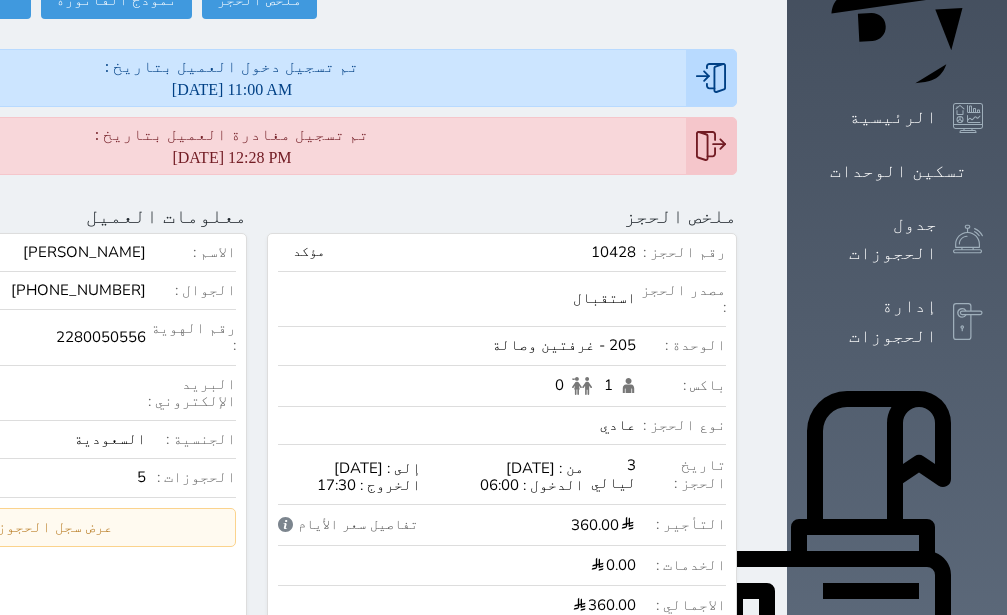 click on "تفاصيل سعر الأيام" at bounding box center (348, 525) 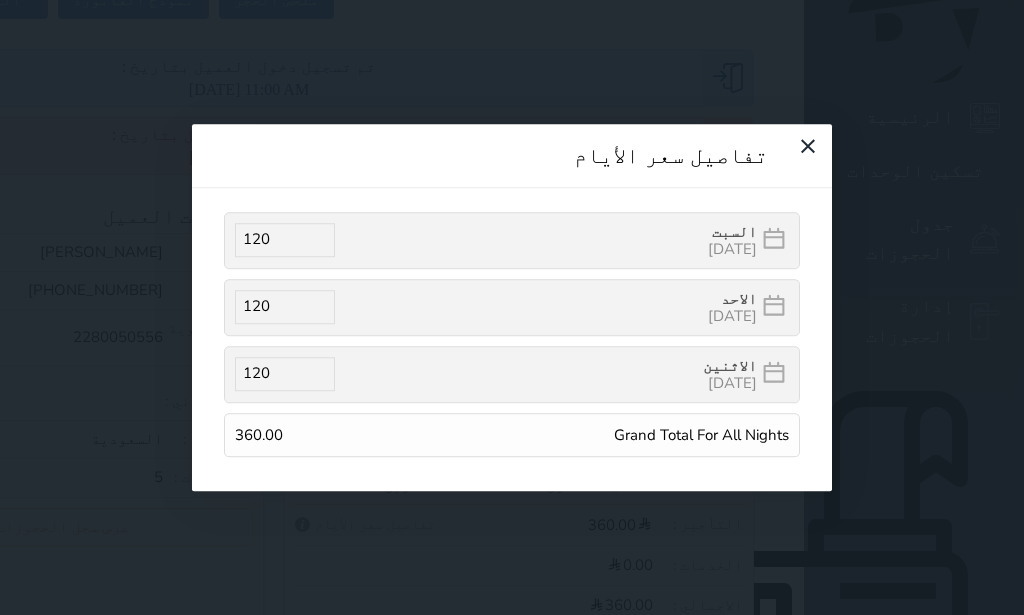 drag, startPoint x: 445, startPoint y: 455, endPoint x: 452, endPoint y: 445, distance: 12.206555 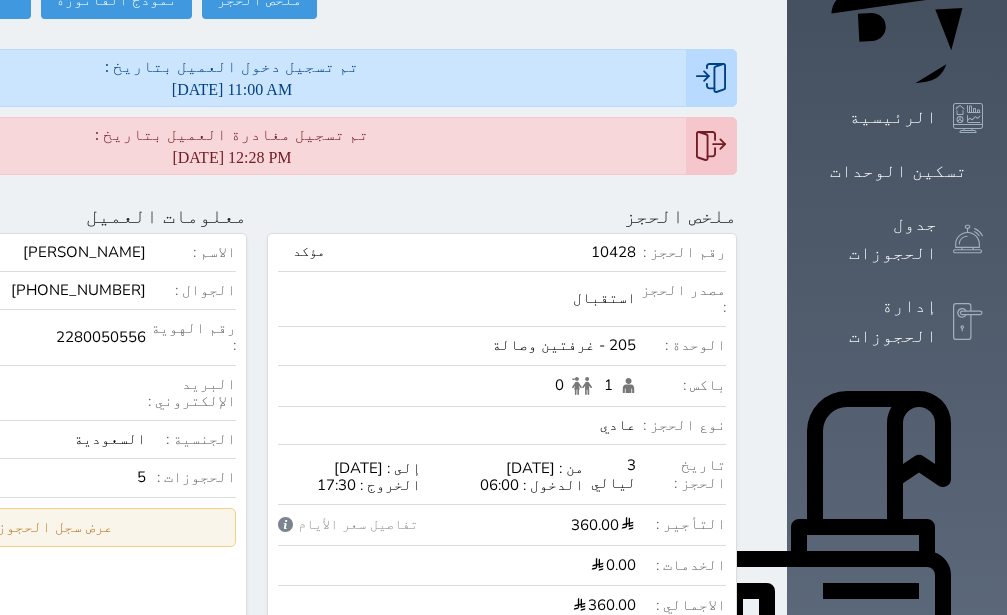 click on "عرض سجل الحجوزات السابقة" at bounding box center [12, 527] 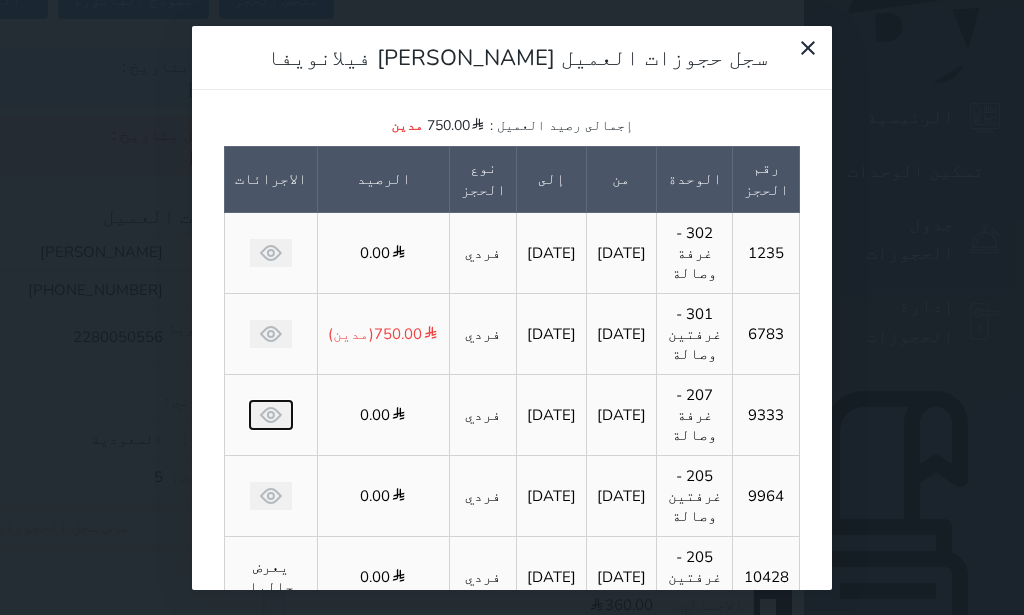 click at bounding box center [271, 415] 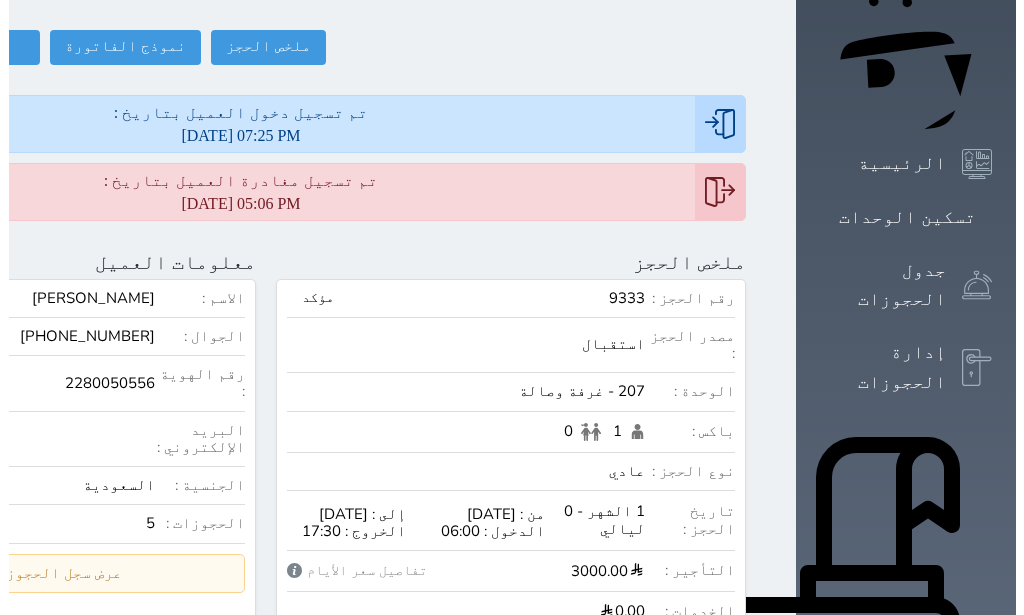 scroll, scrollTop: 382, scrollLeft: 0, axis: vertical 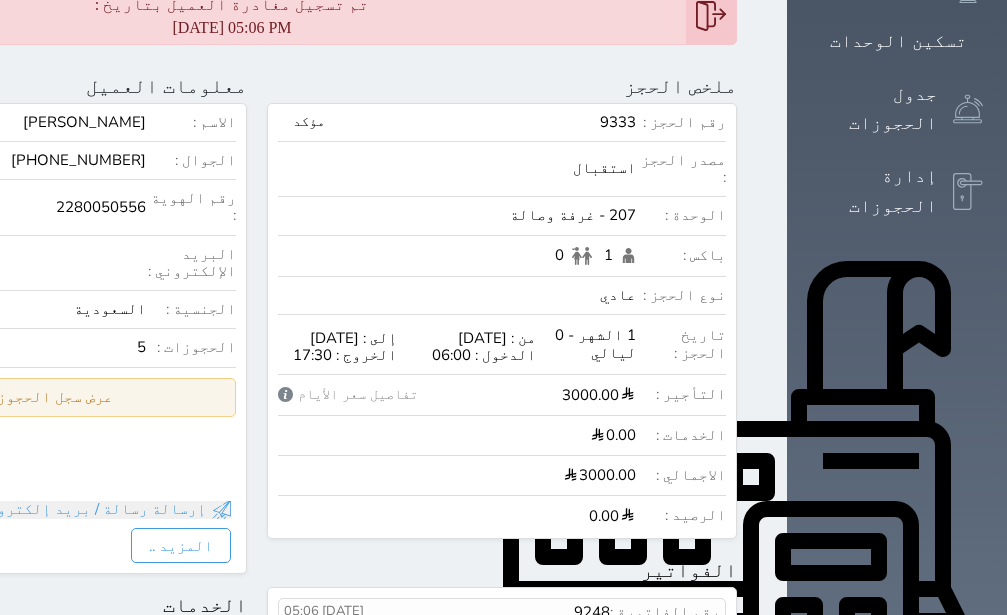 click on "عرض سجل الحجوزات السابقة" at bounding box center [12, 397] 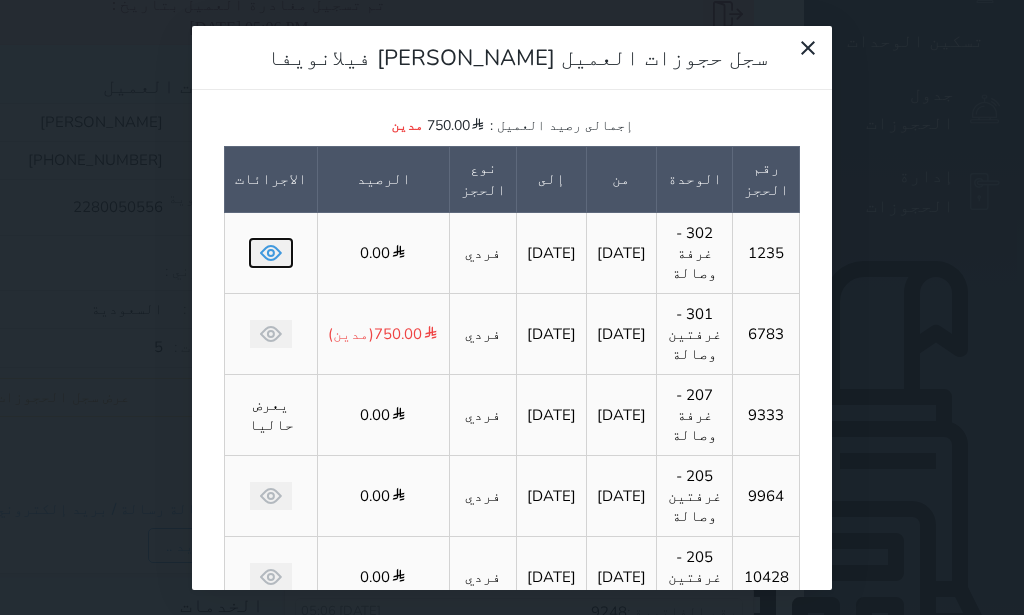 click 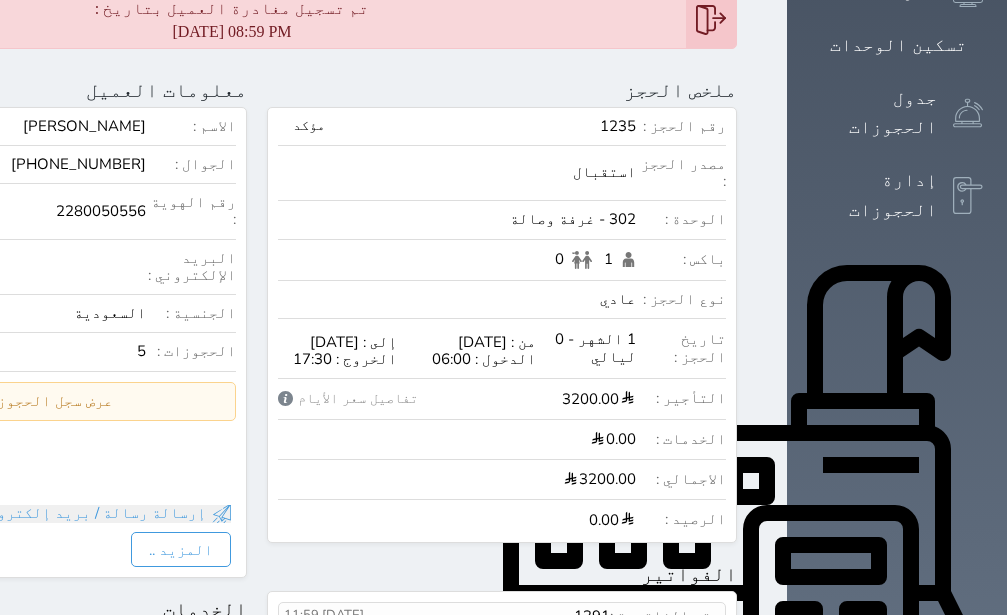 scroll, scrollTop: 0, scrollLeft: 0, axis: both 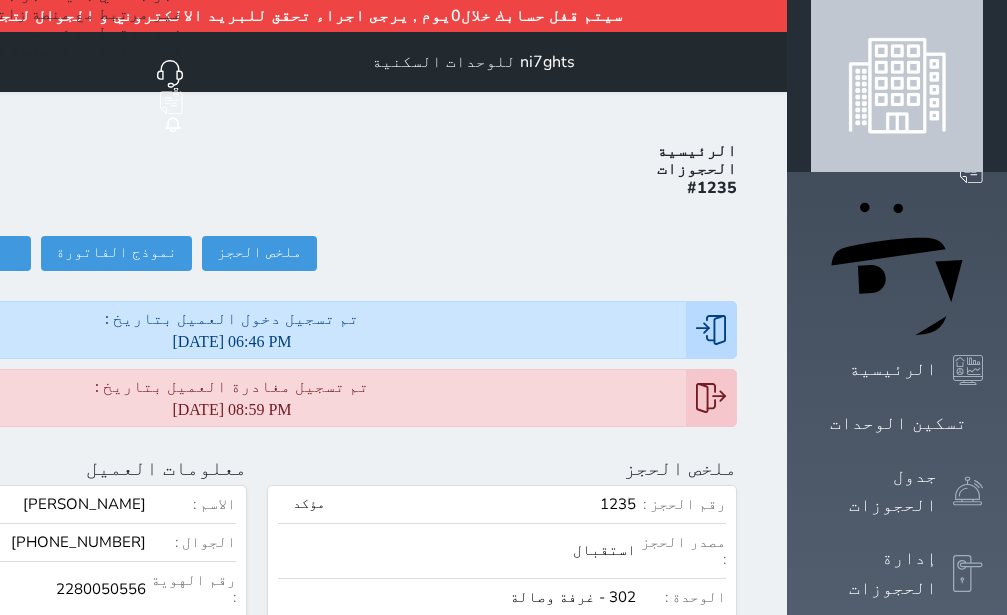 click on "2280050556" at bounding box center [-33, 589] 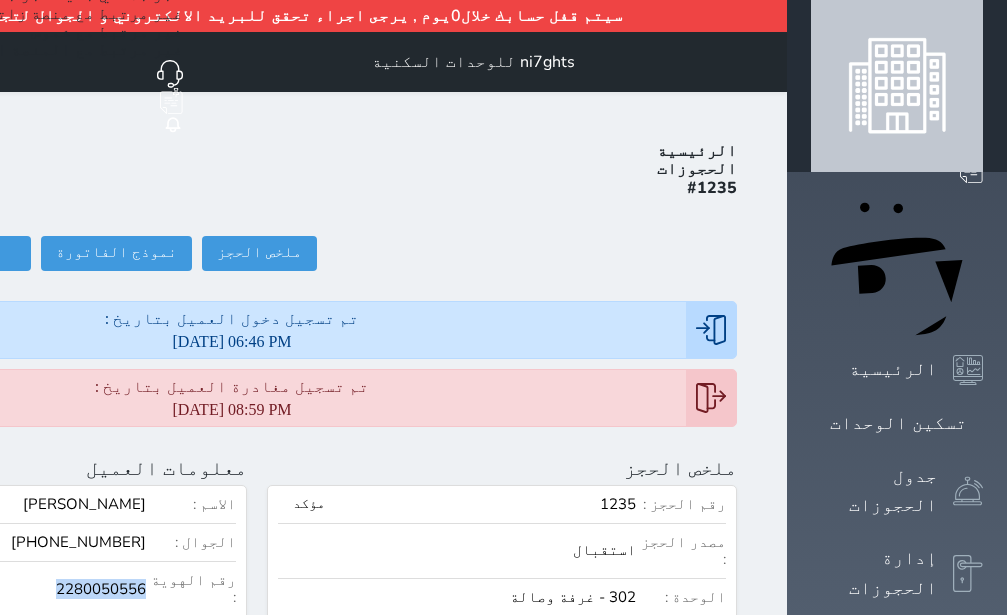 click on "2280050556" at bounding box center (-33, 589) 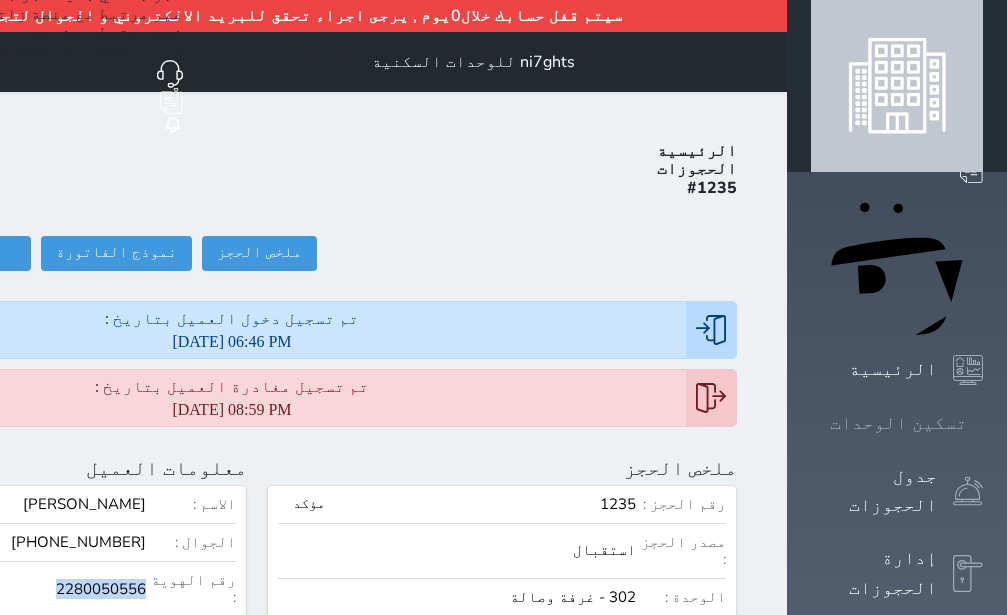 click 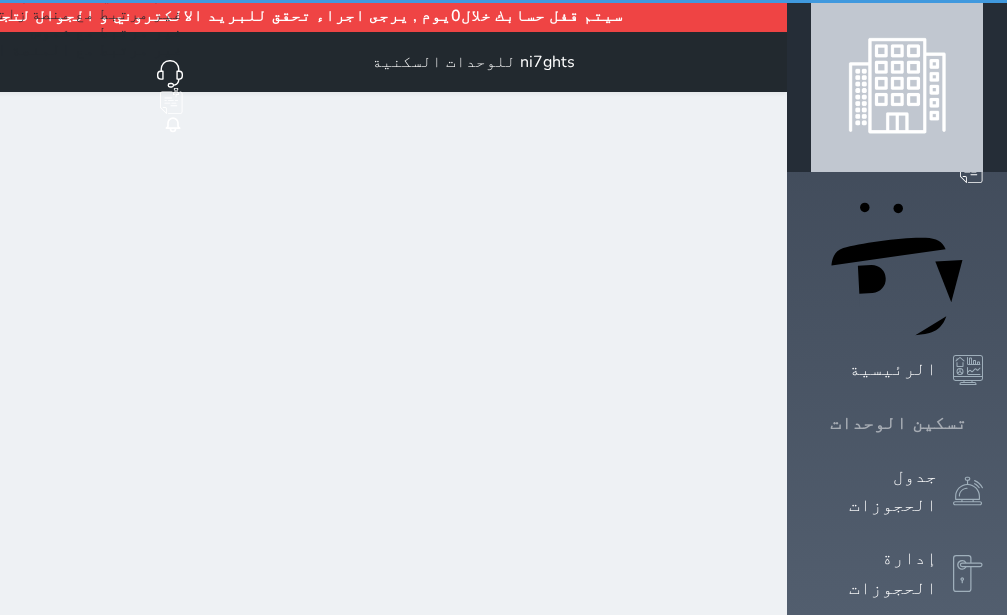 click 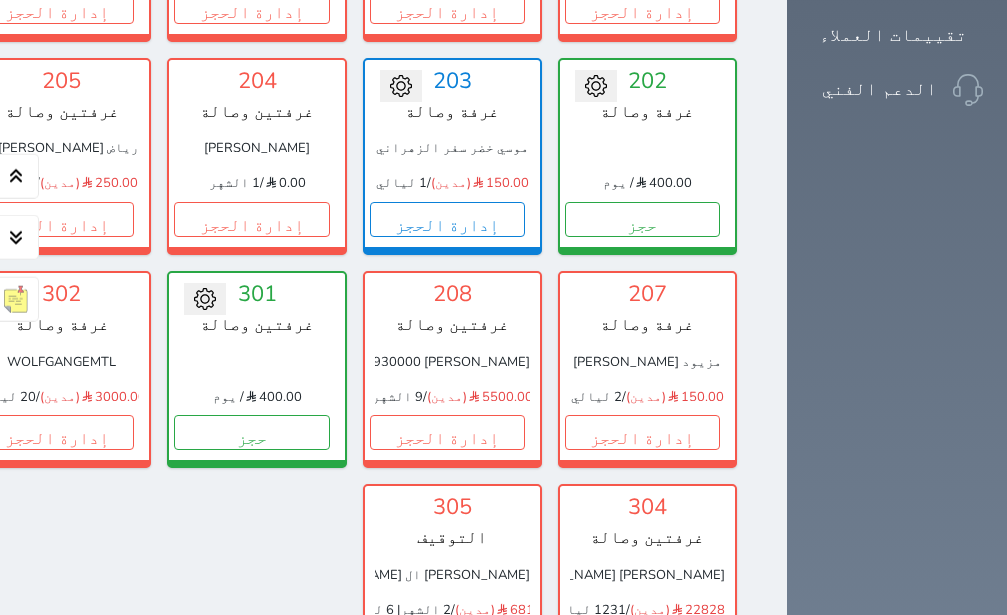 scroll, scrollTop: 1244, scrollLeft: 0, axis: vertical 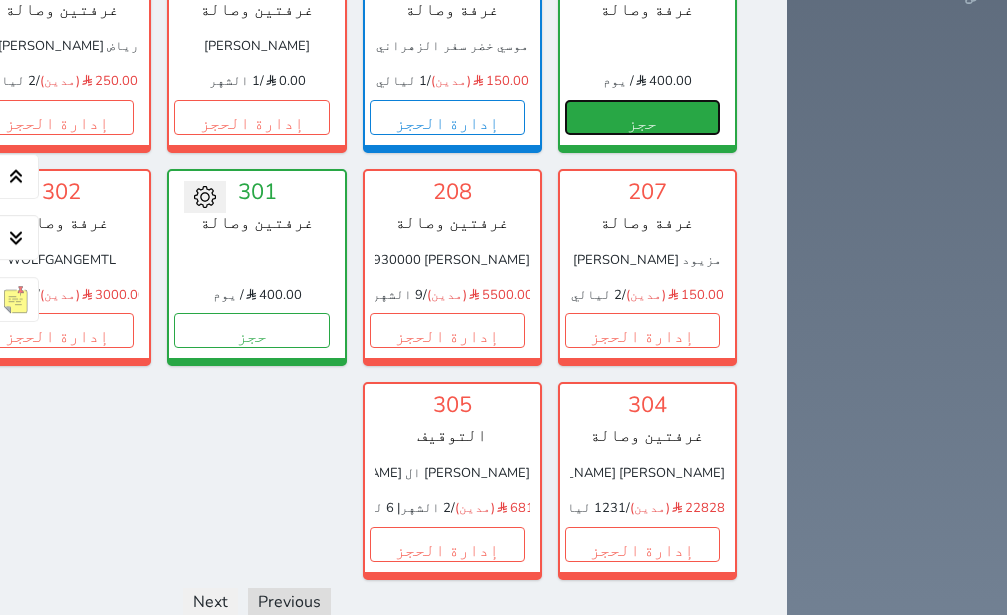 click on "حجز" at bounding box center (642, 117) 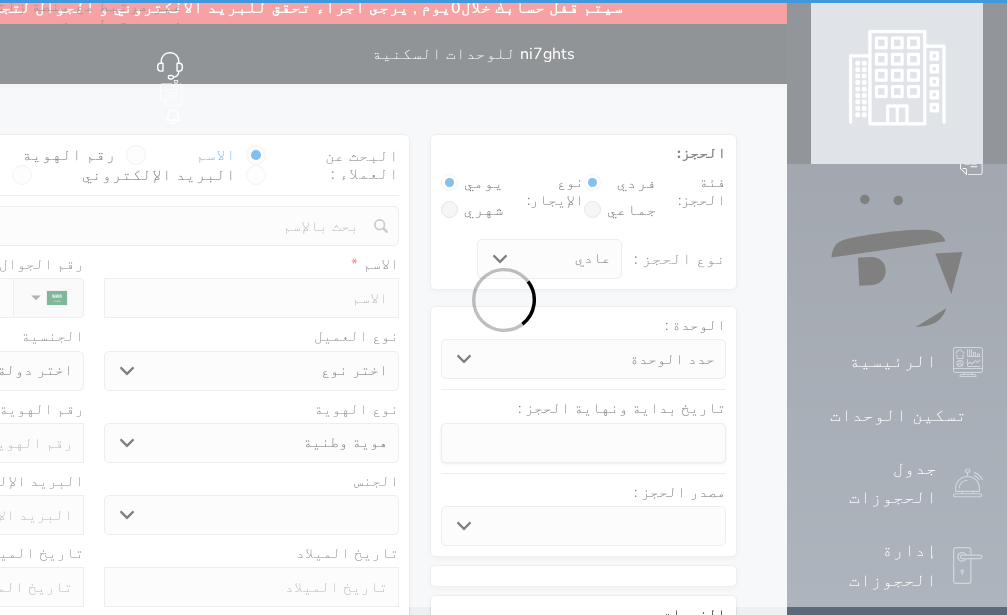 scroll, scrollTop: 0, scrollLeft: 0, axis: both 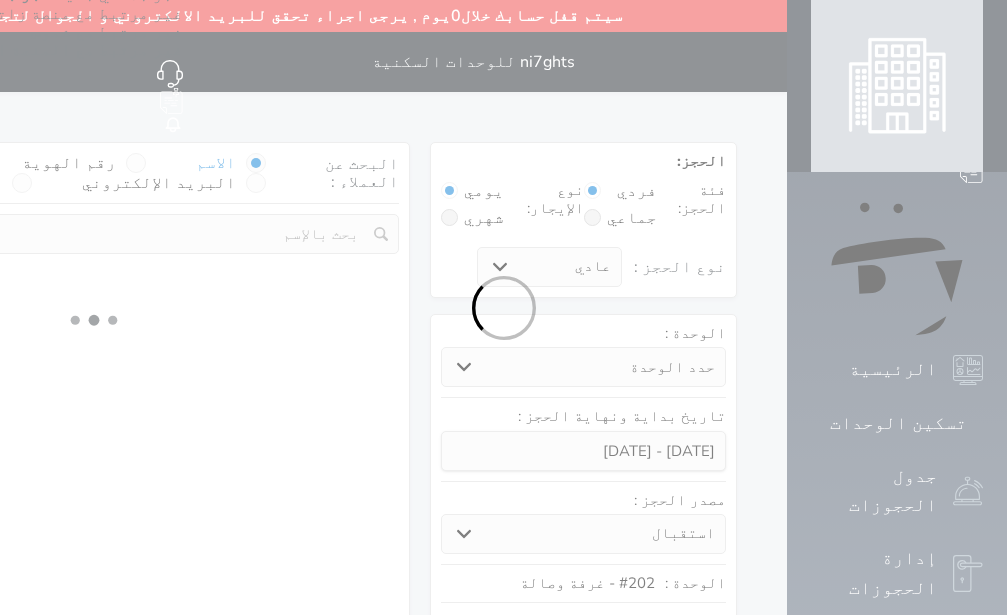 click at bounding box center (503, 307) 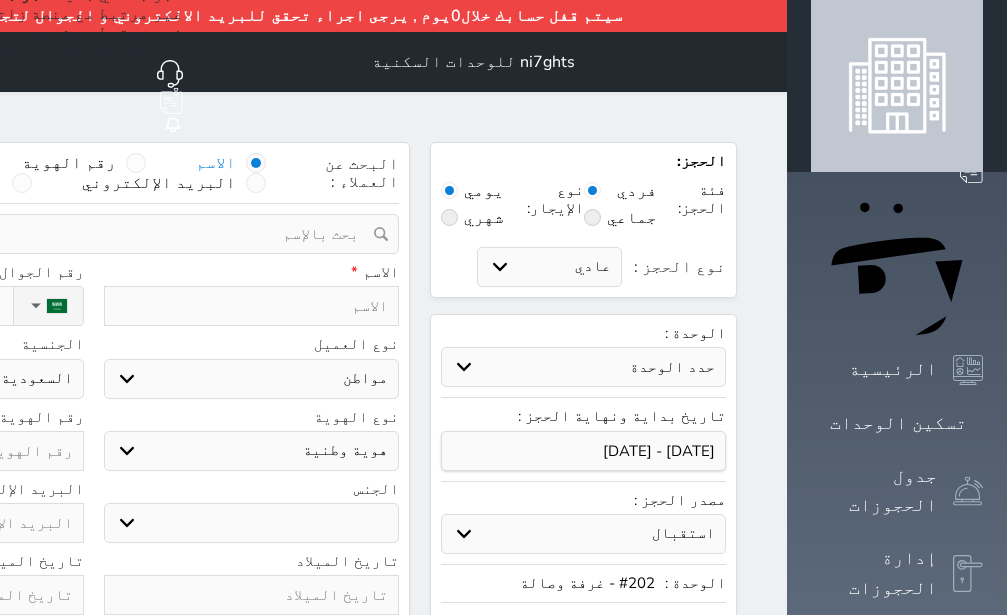 click at bounding box center (136, 163) 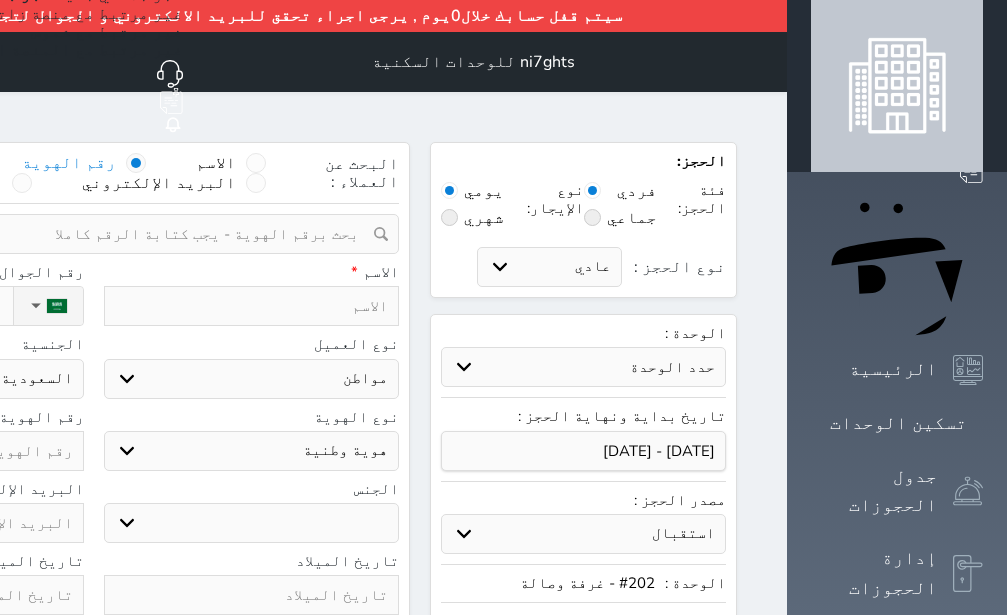 click at bounding box center [86, 234] 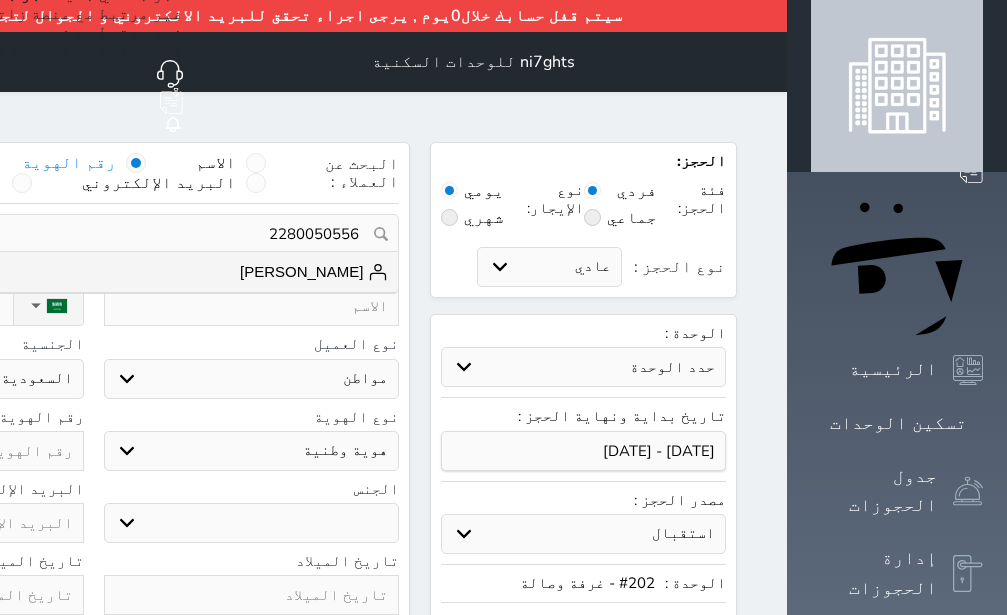 click on "[PERSON_NAME]" at bounding box center [314, 272] 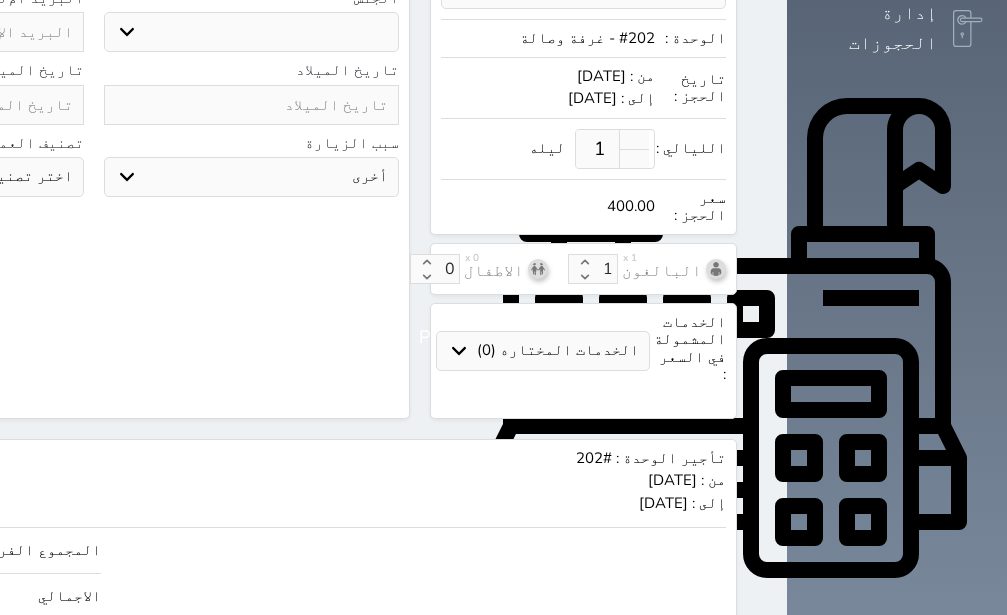 scroll, scrollTop: 596, scrollLeft: 0, axis: vertical 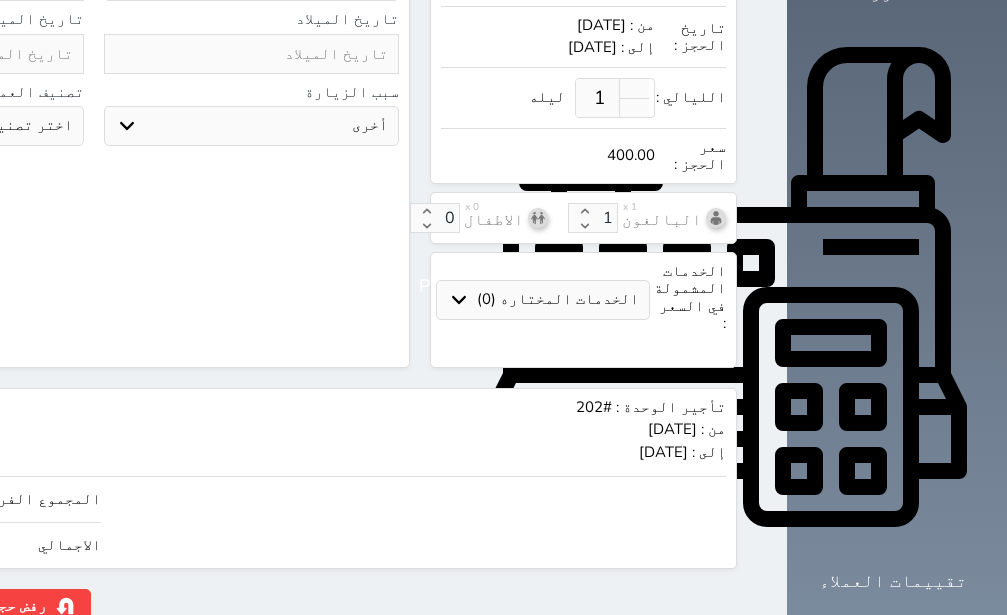 click on "400" at bounding box center (-147, 499) 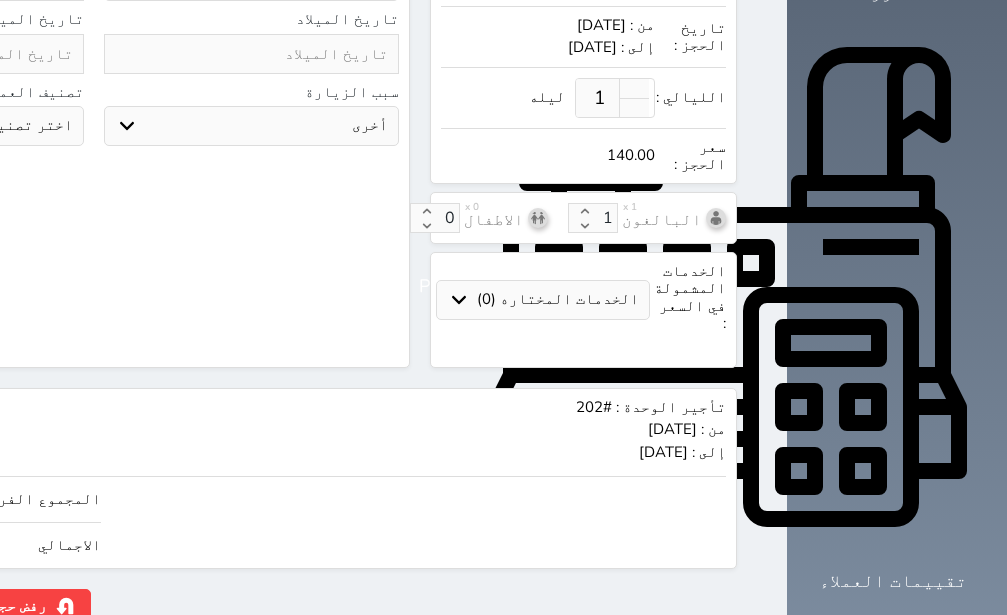 click on "تأجير الوحدة : #202   من : [DATE]   إلى : [DATE]    140.00" at bounding box center (257, 432) 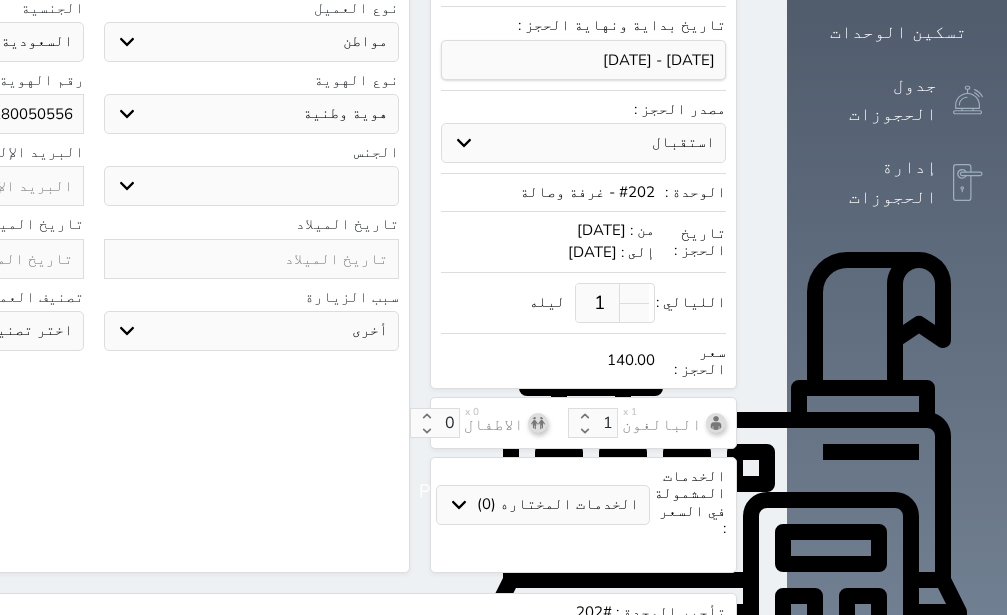 scroll, scrollTop: 0, scrollLeft: 0, axis: both 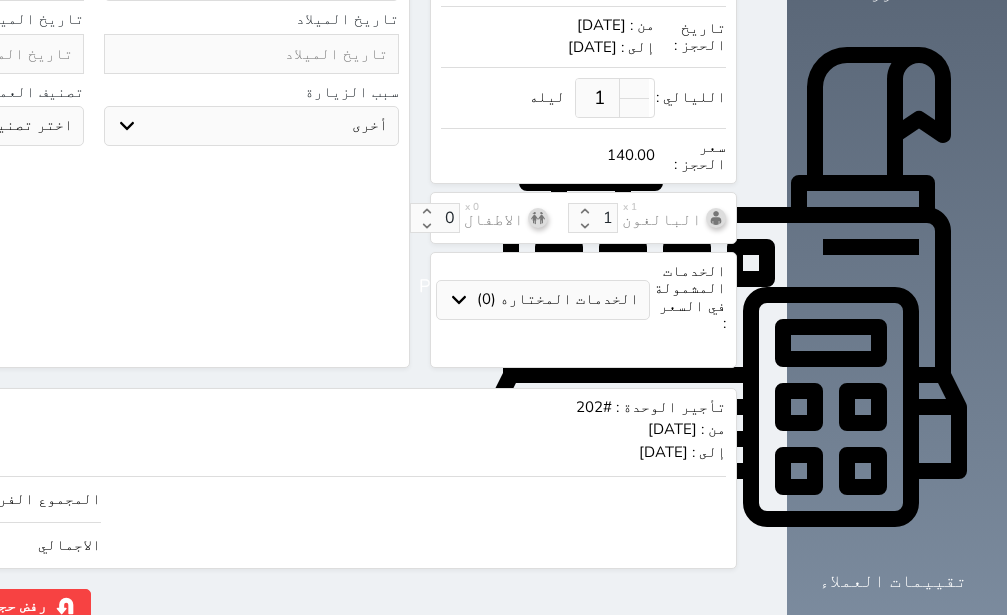 click on "حجز" at bounding box center [-130, 606] 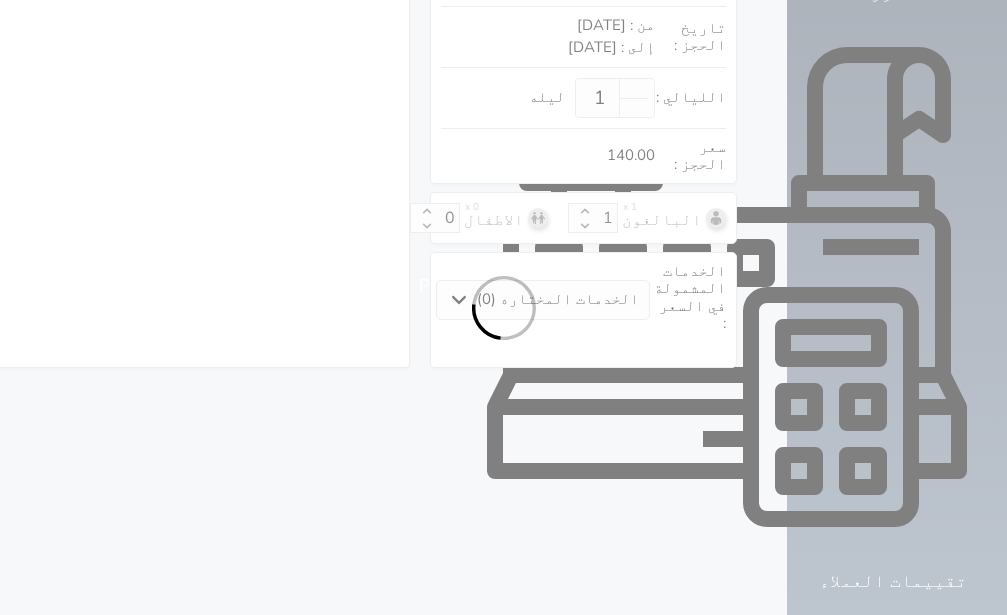 scroll, scrollTop: 338, scrollLeft: 0, axis: vertical 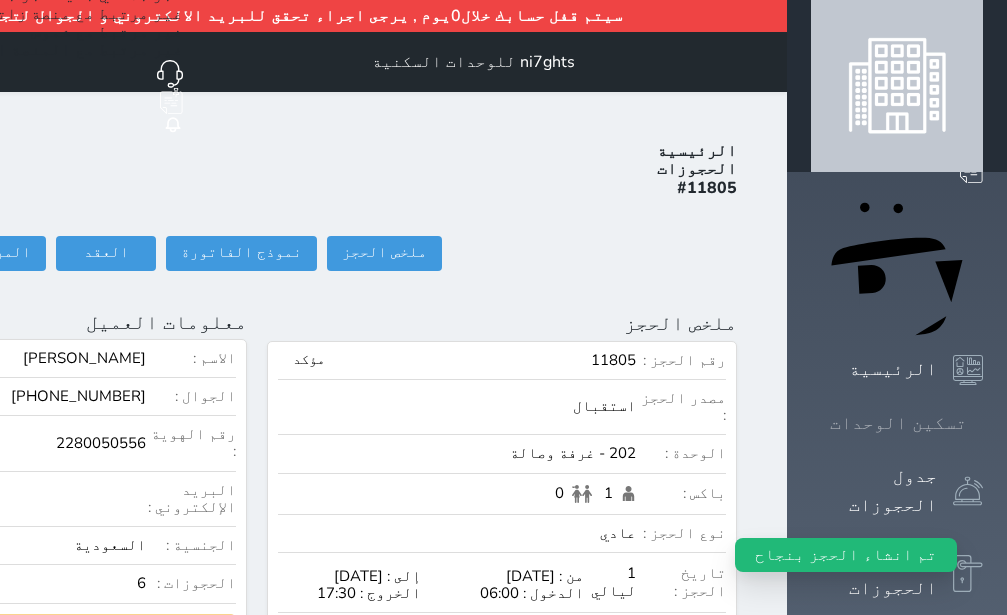 click on "تسكين الوحدات" at bounding box center (898, 423) 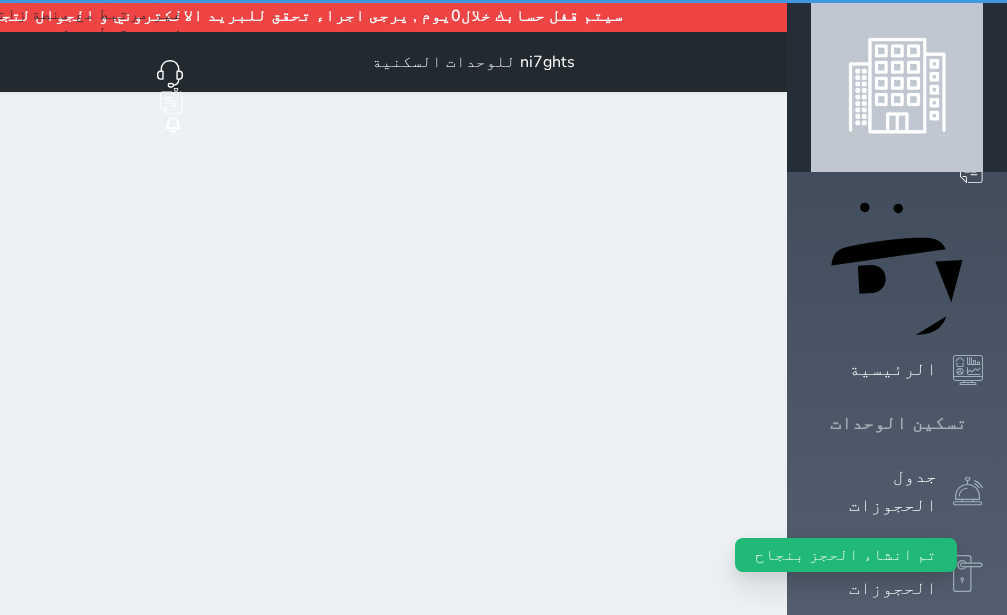 click on "تسكين الوحدات" at bounding box center [898, 423] 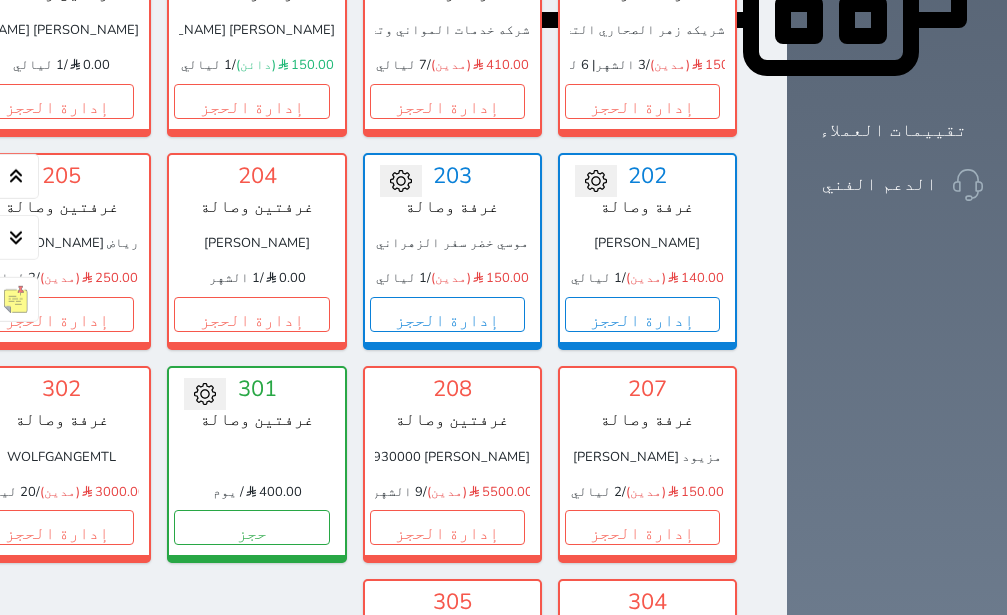 scroll, scrollTop: 1112, scrollLeft: 0, axis: vertical 